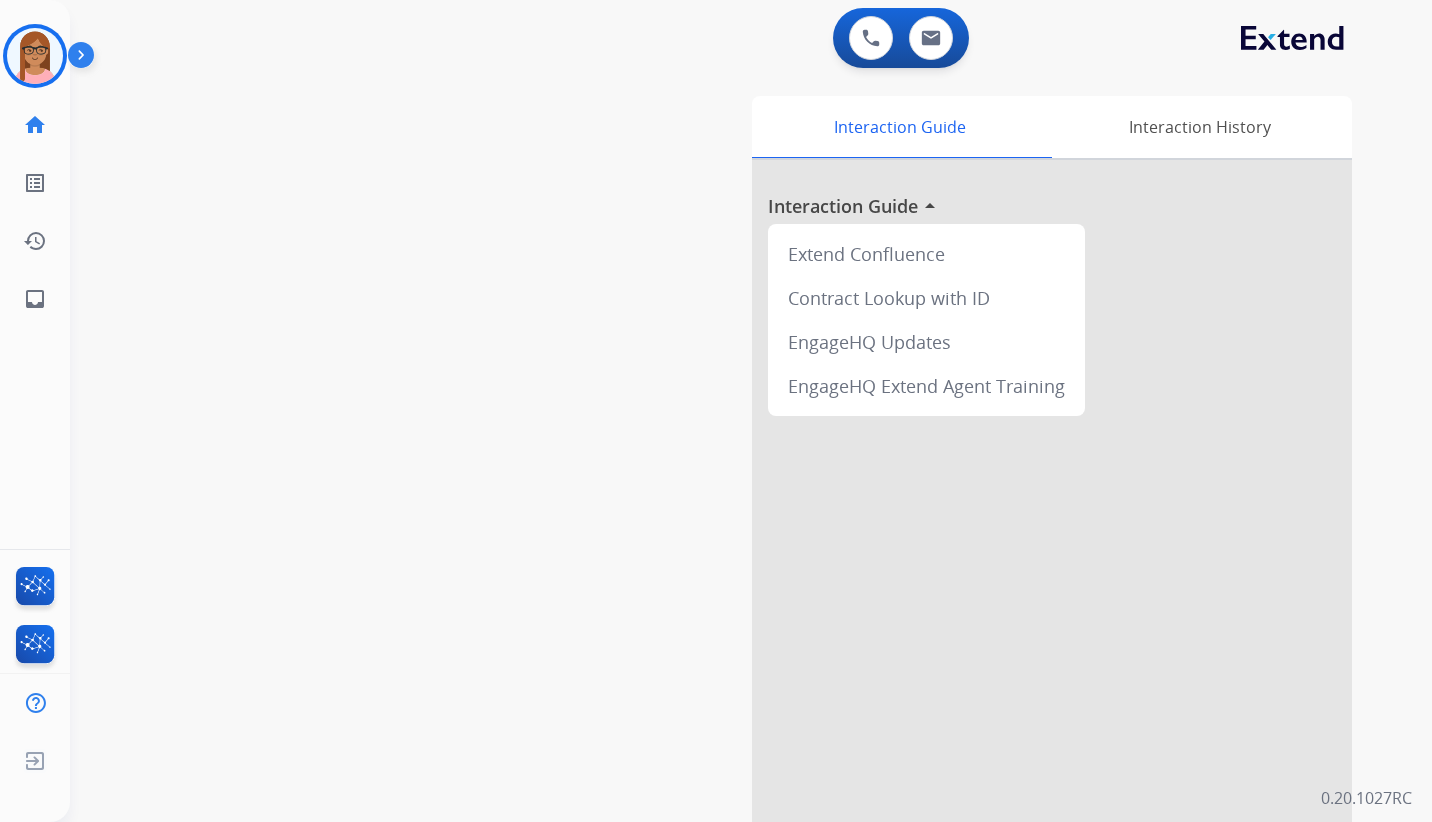 scroll, scrollTop: 0, scrollLeft: 0, axis: both 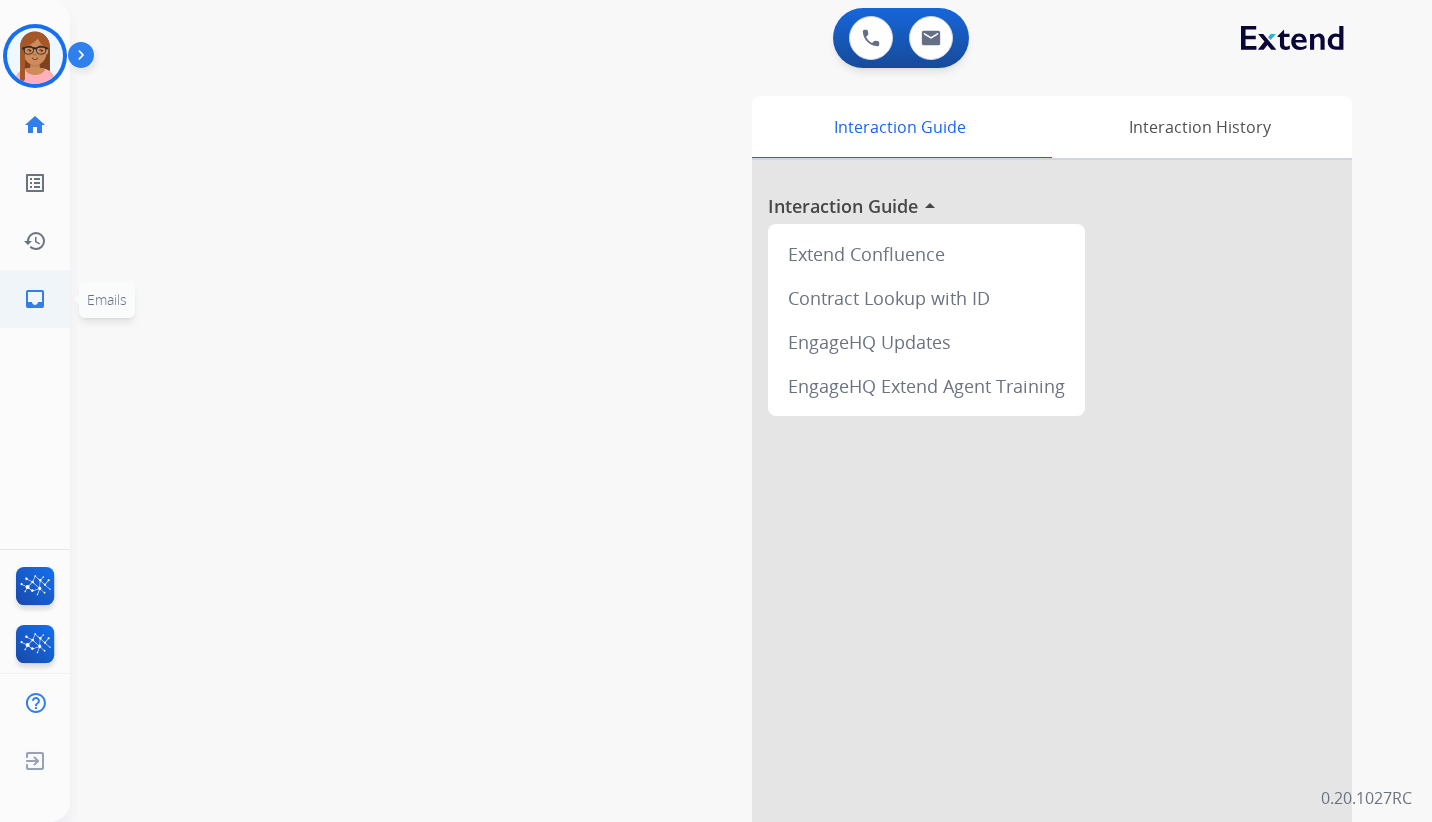 click on "inbox" 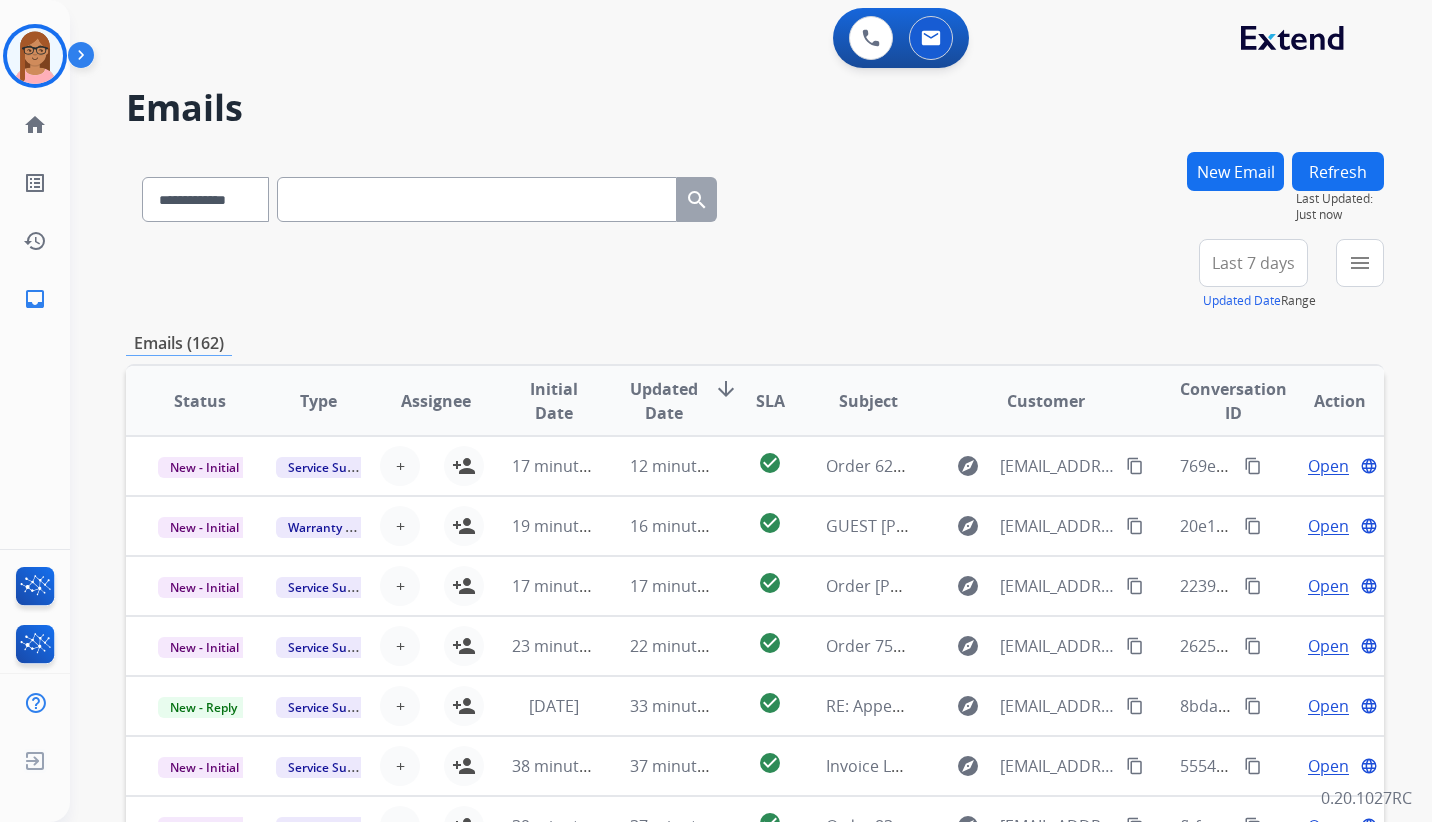 click on "New Email" at bounding box center (1235, 171) 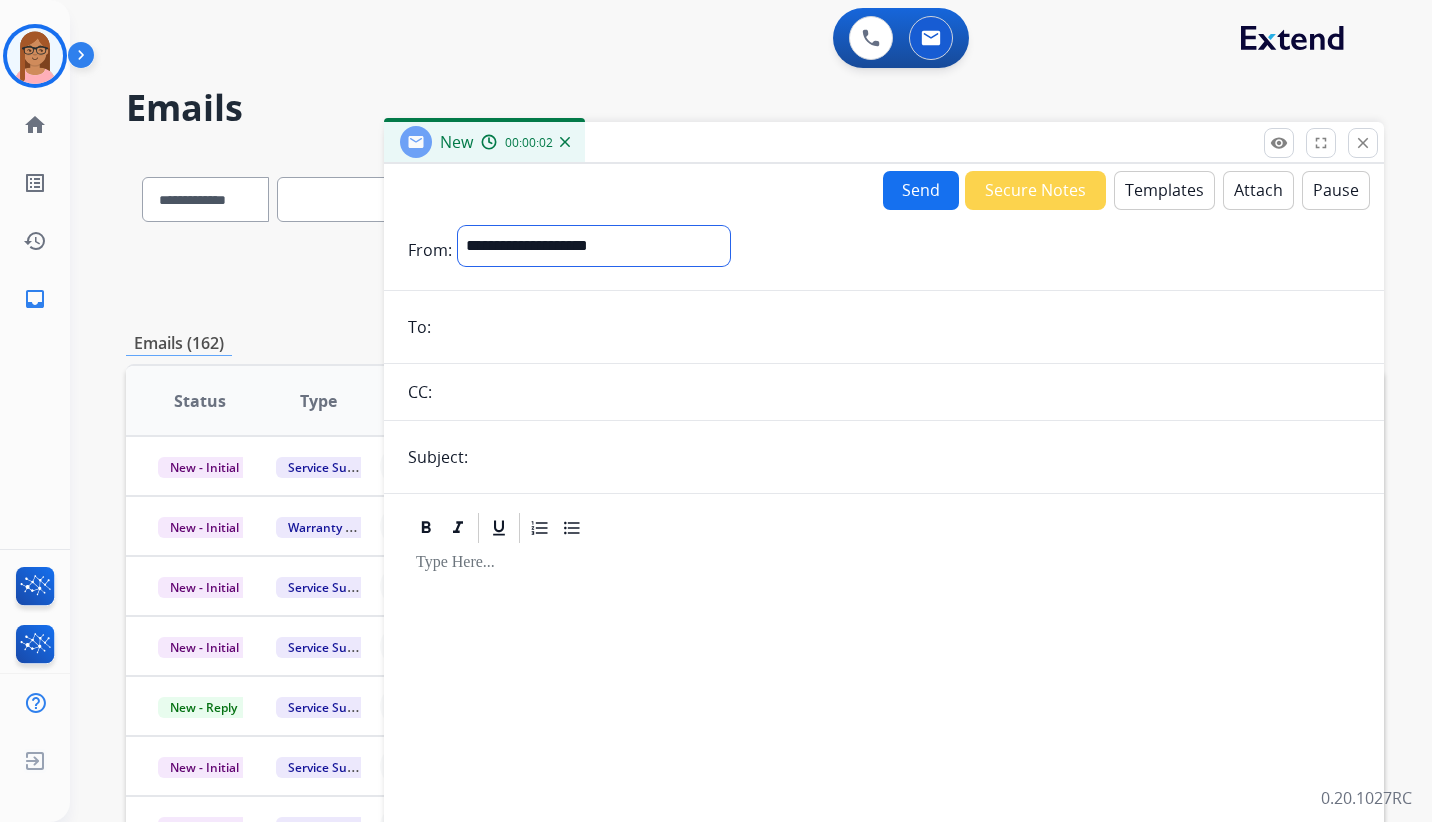 click on "**********" at bounding box center (594, 246) 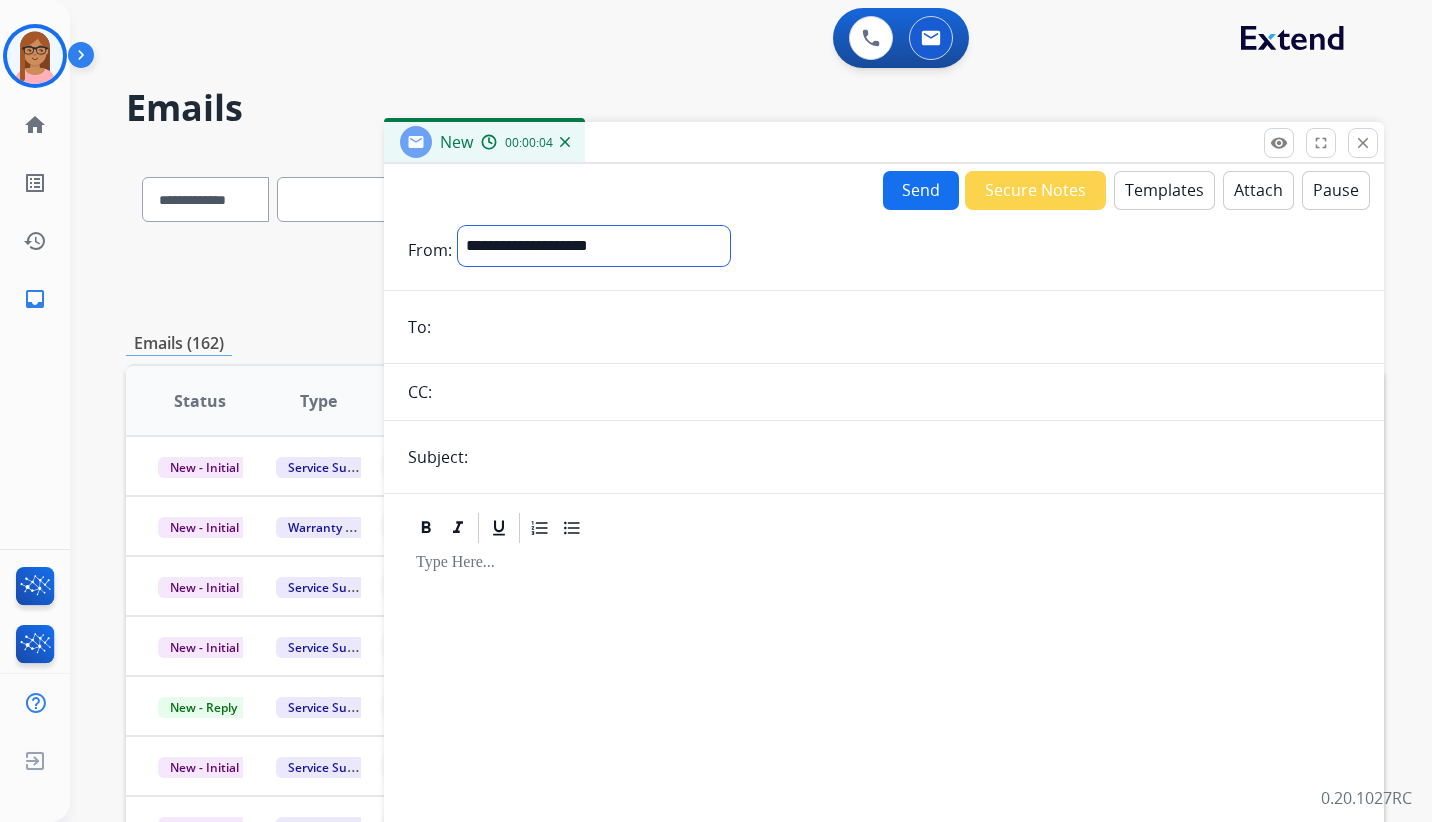 select on "**********" 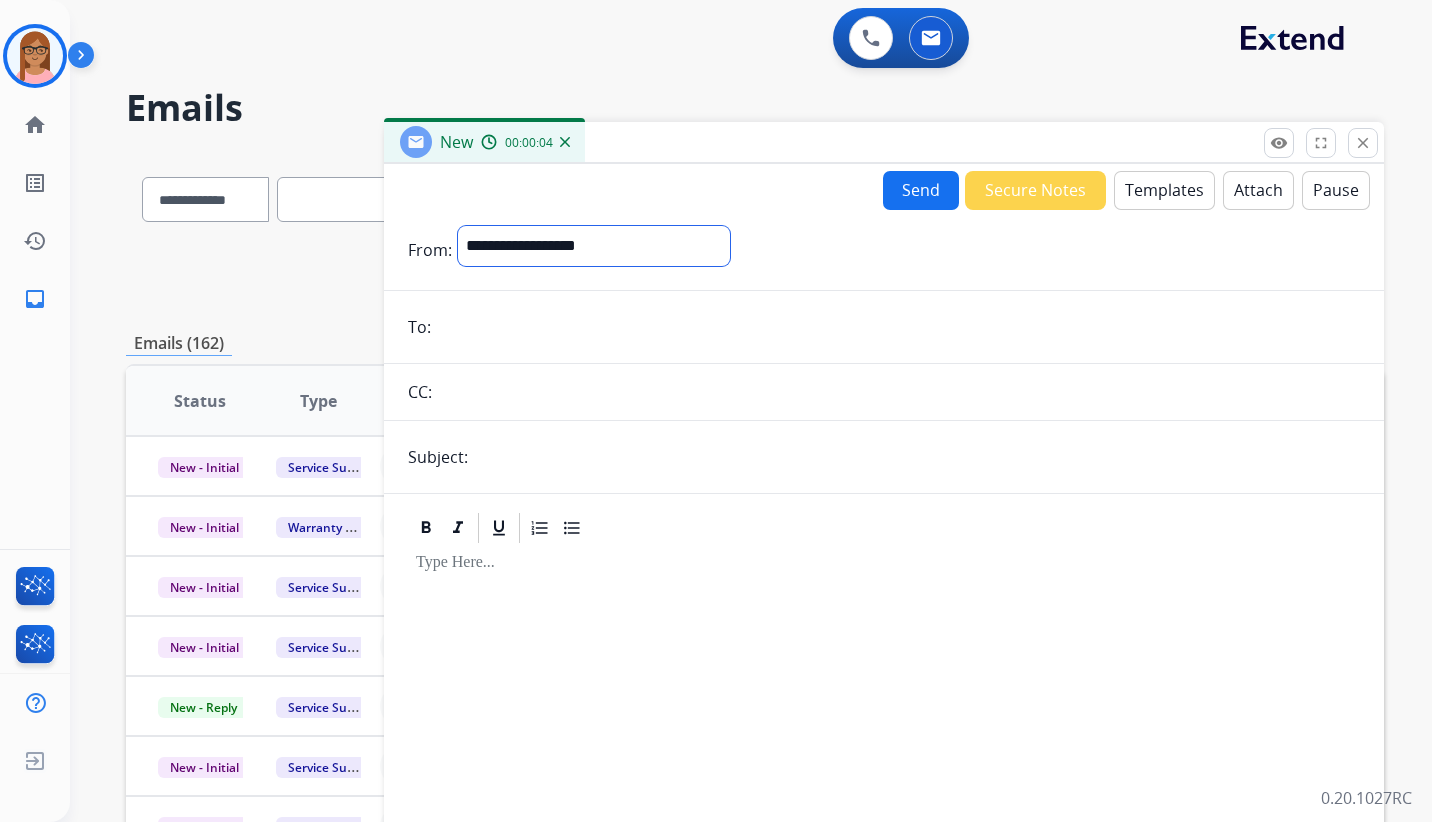 click on "**********" at bounding box center (594, 246) 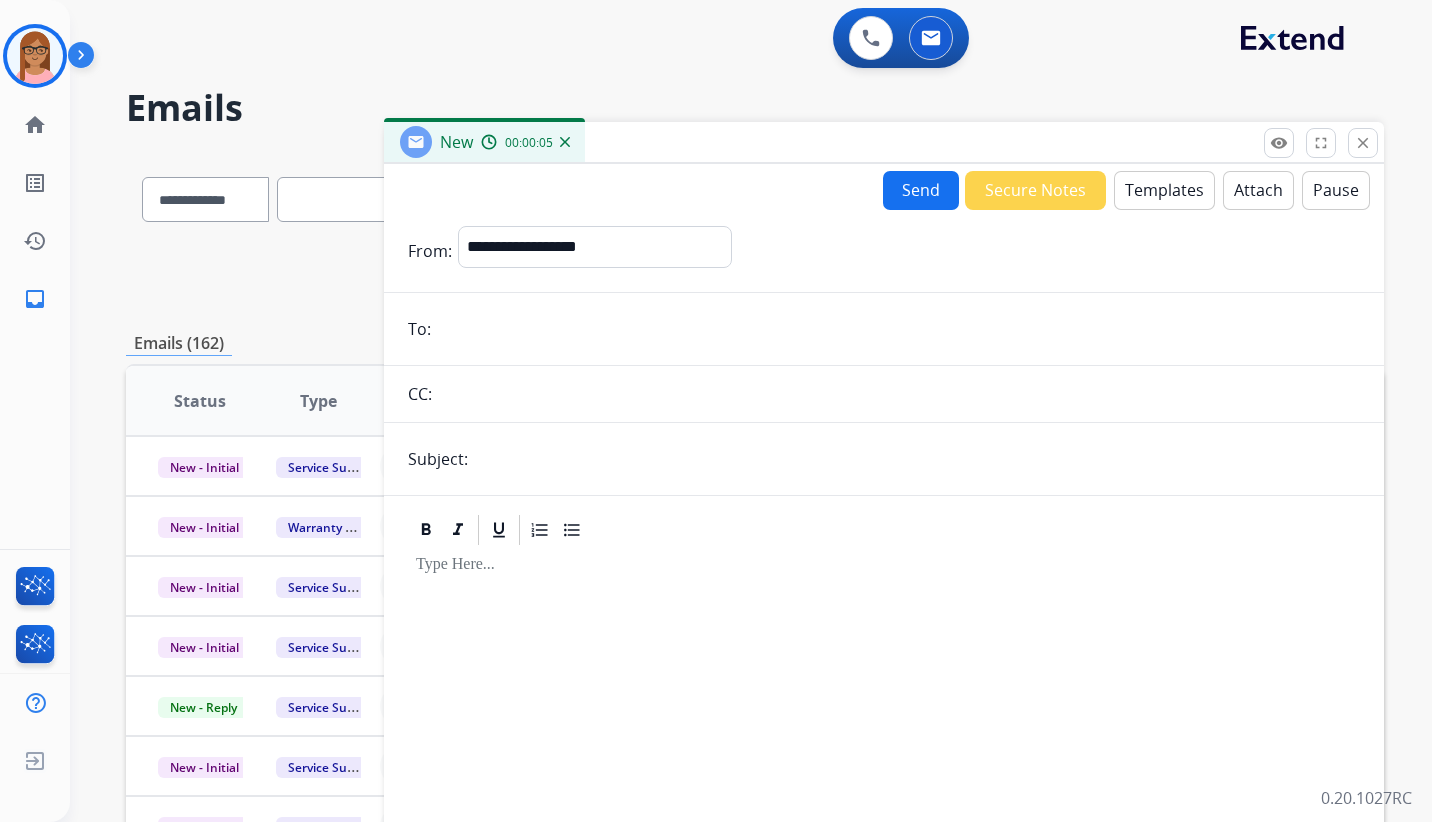 click at bounding box center [898, 329] 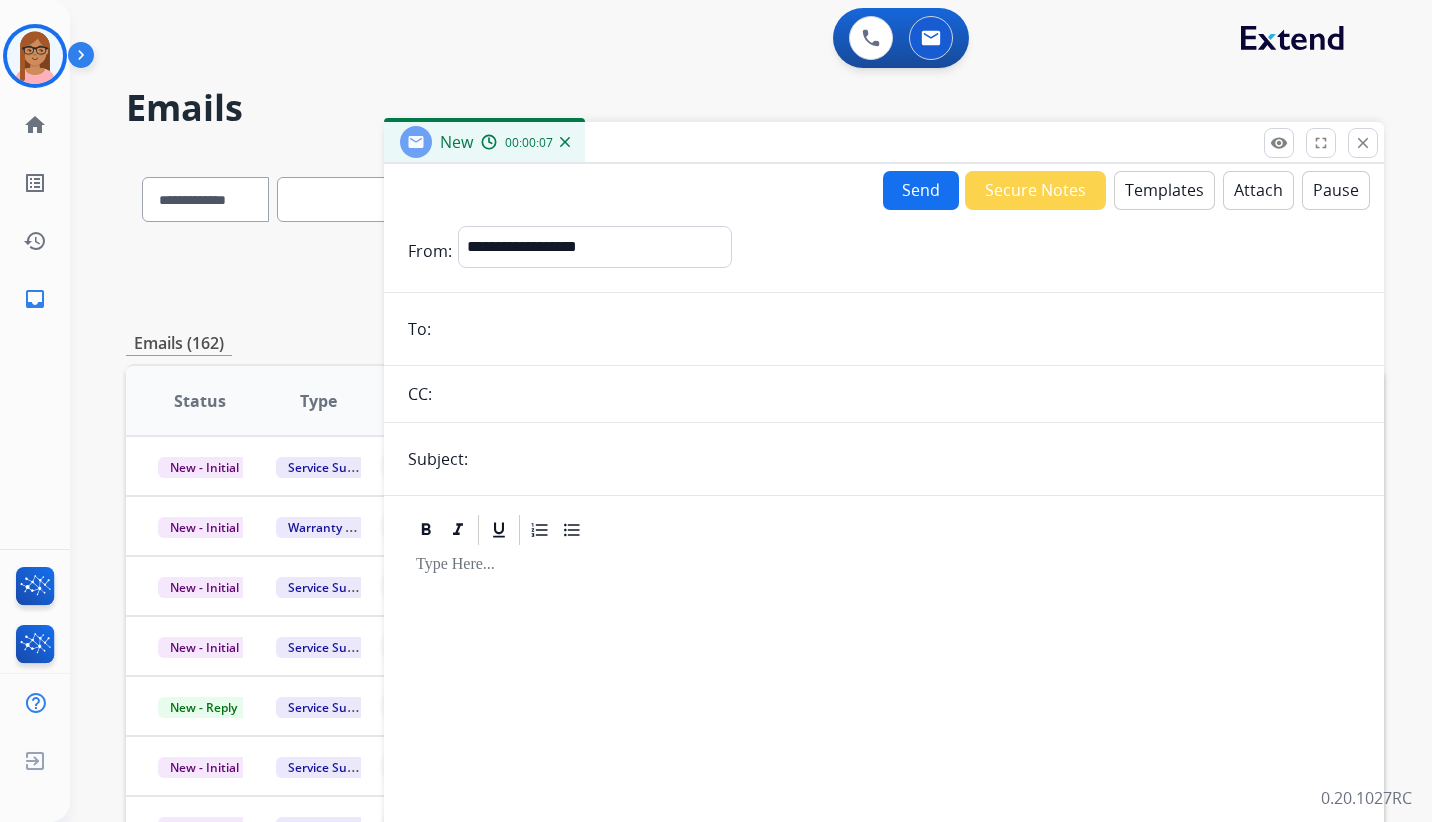 paste on "**********" 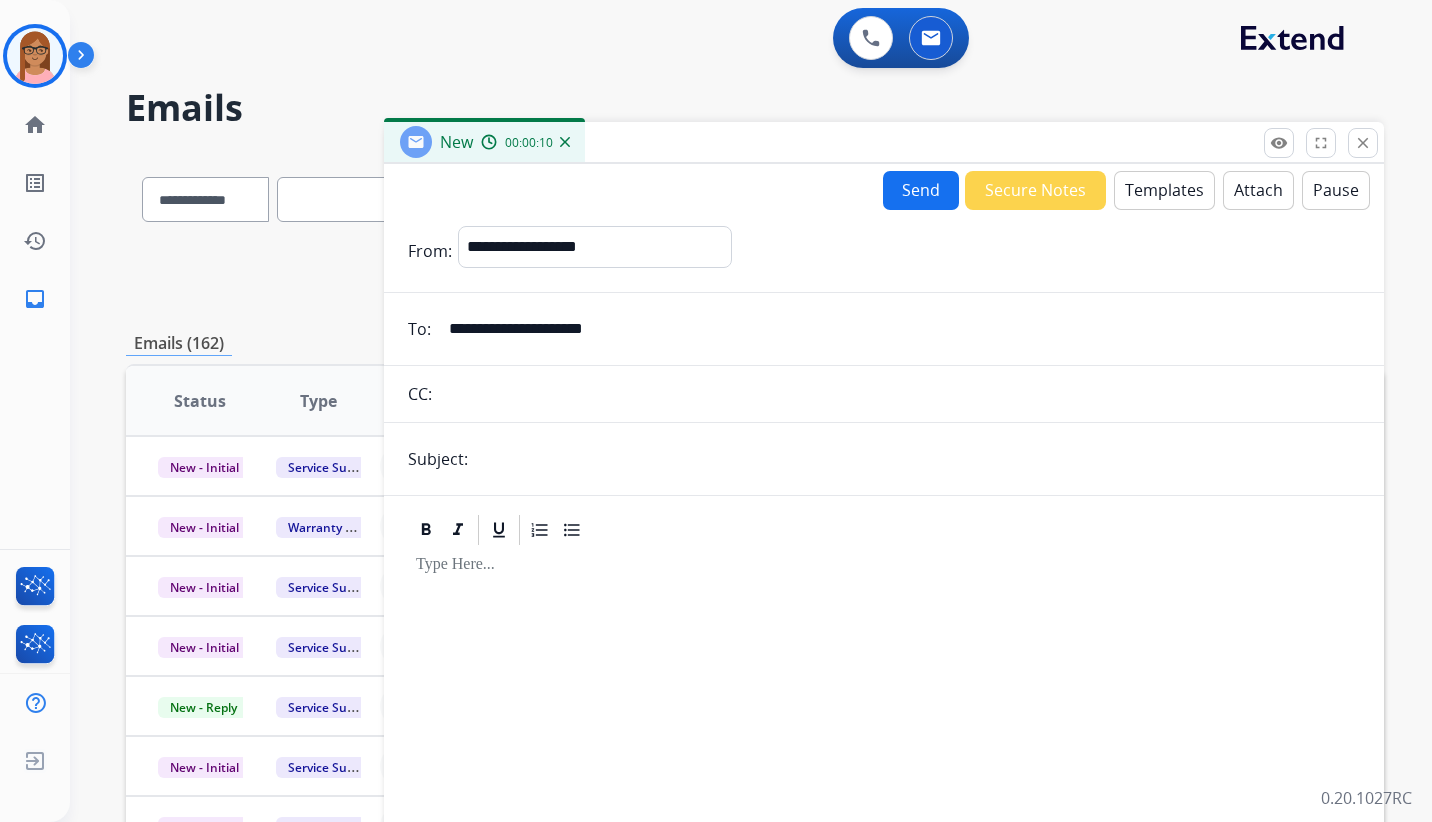 type on "**********" 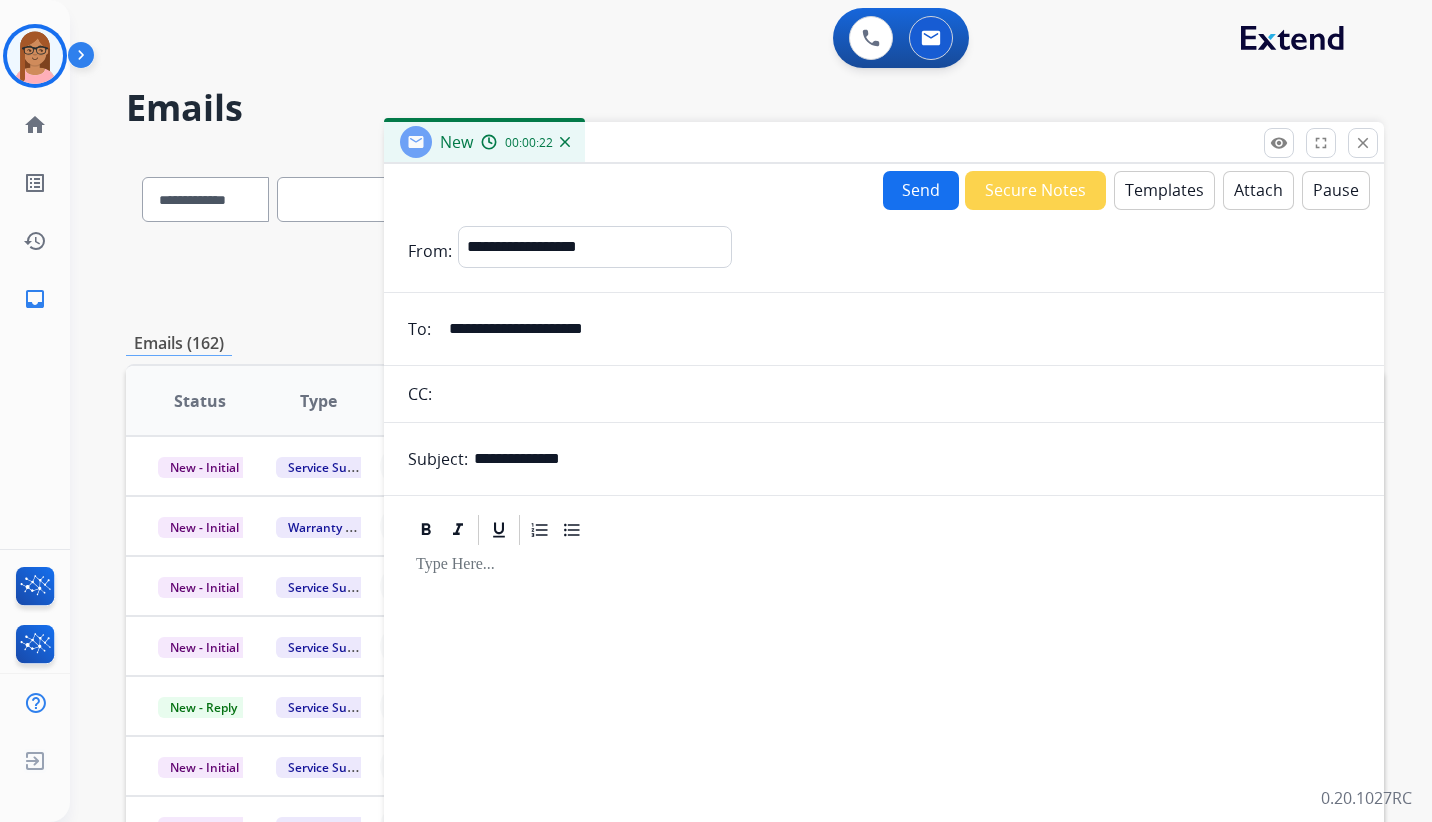 click at bounding box center (884, 719) 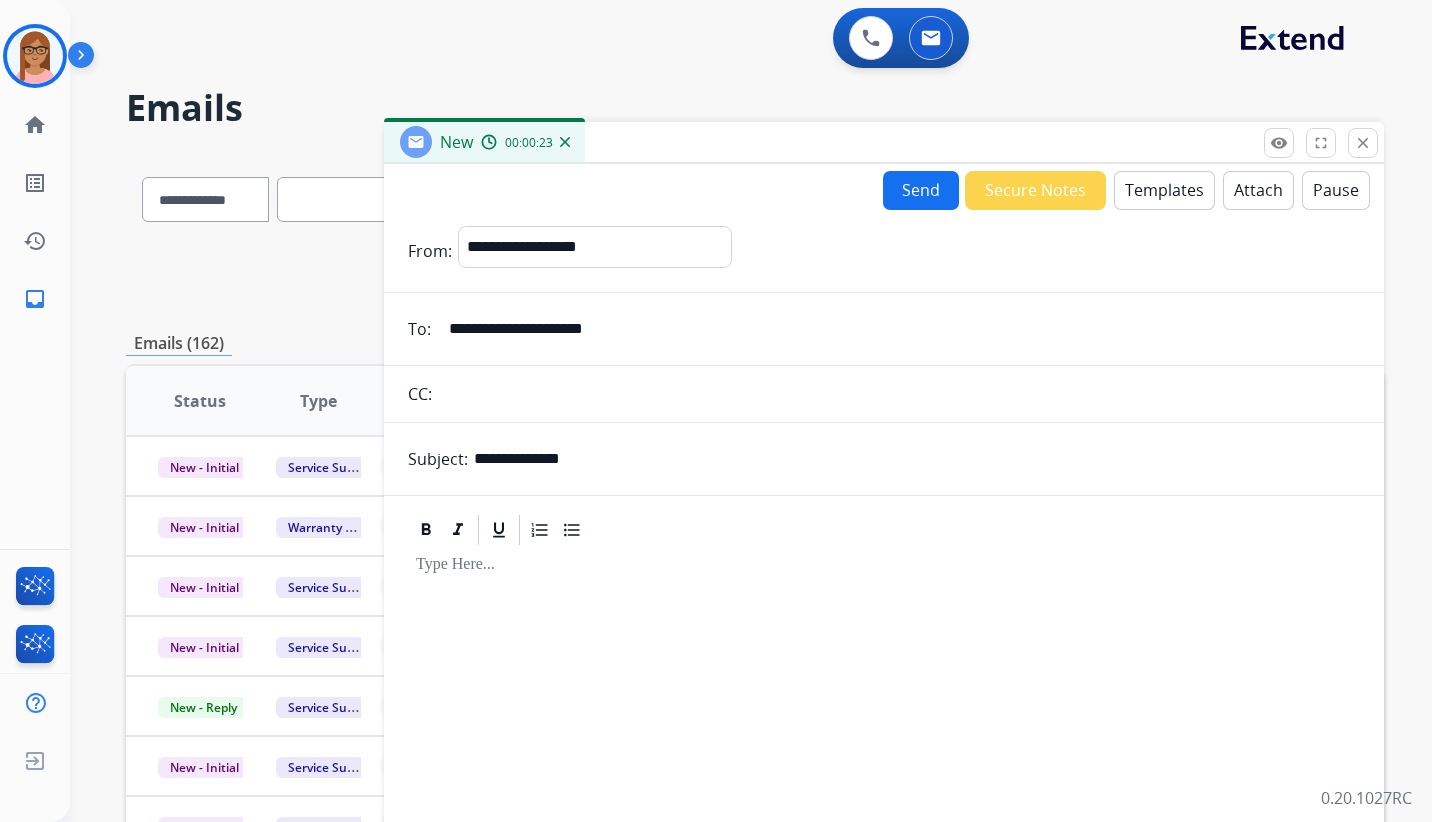 click on "Templates" at bounding box center [1164, 190] 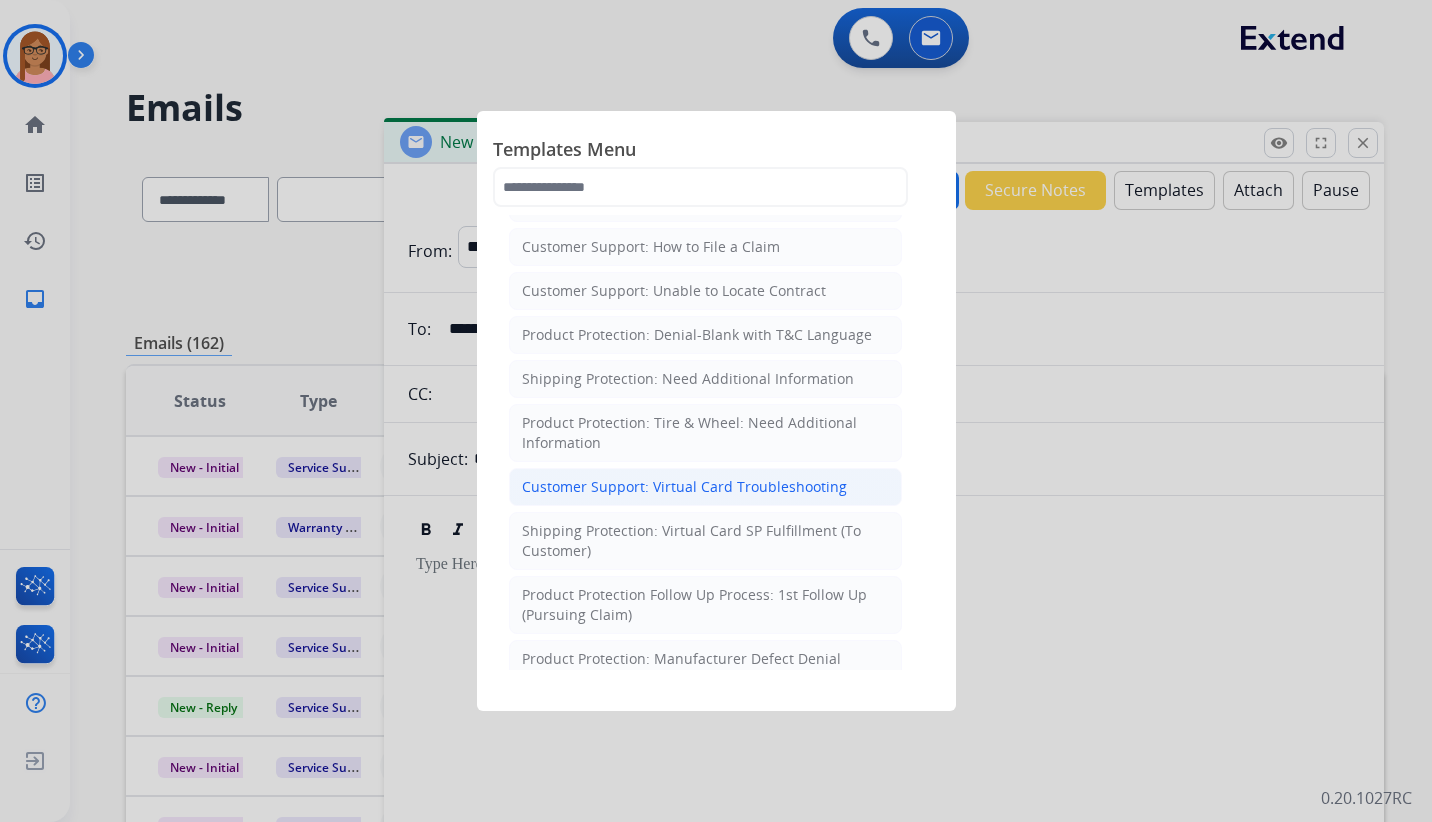 scroll, scrollTop: 400, scrollLeft: 0, axis: vertical 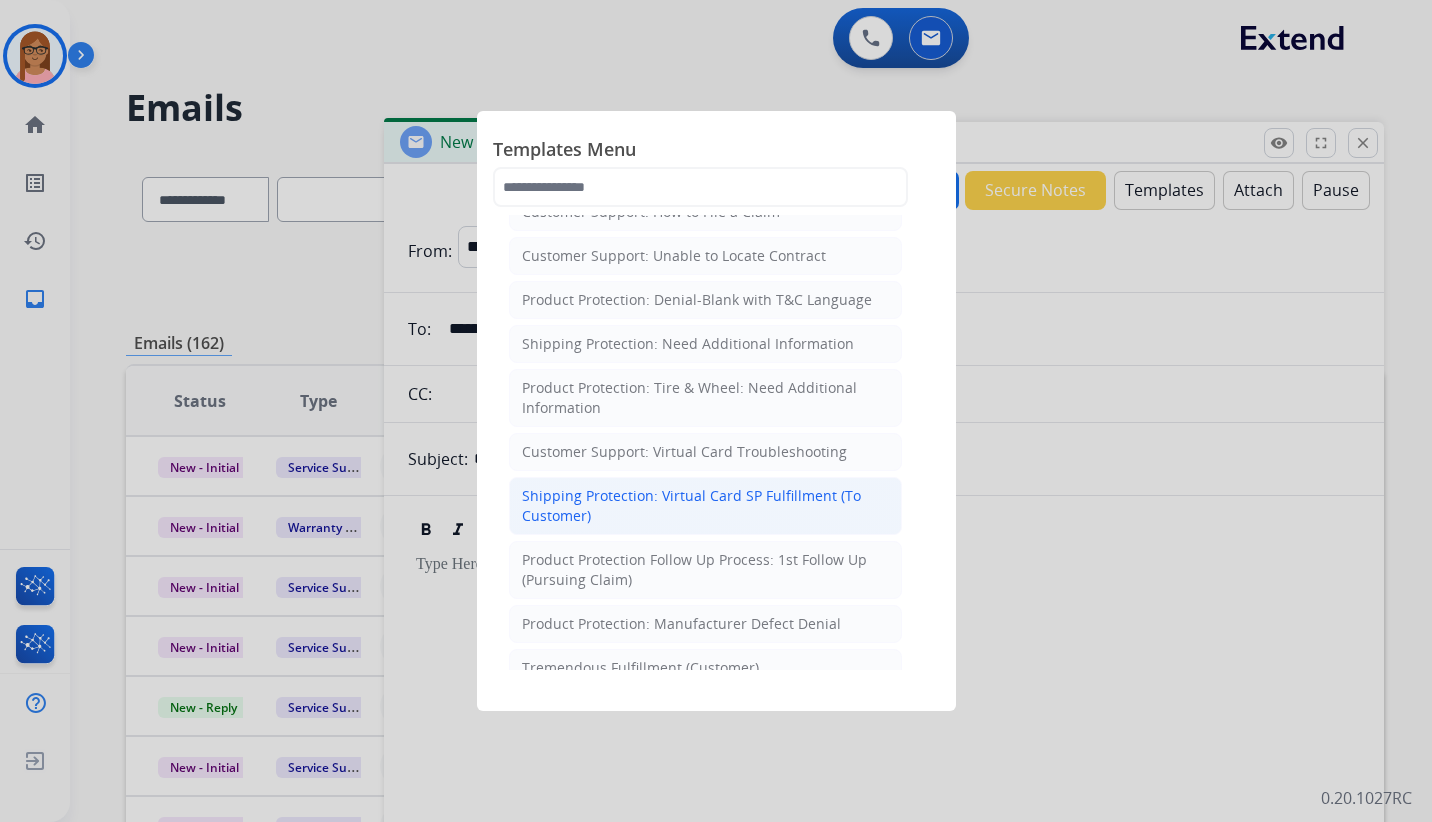 click on "Shipping Protection: Virtual Card SP Fulfillment (To Customer)" 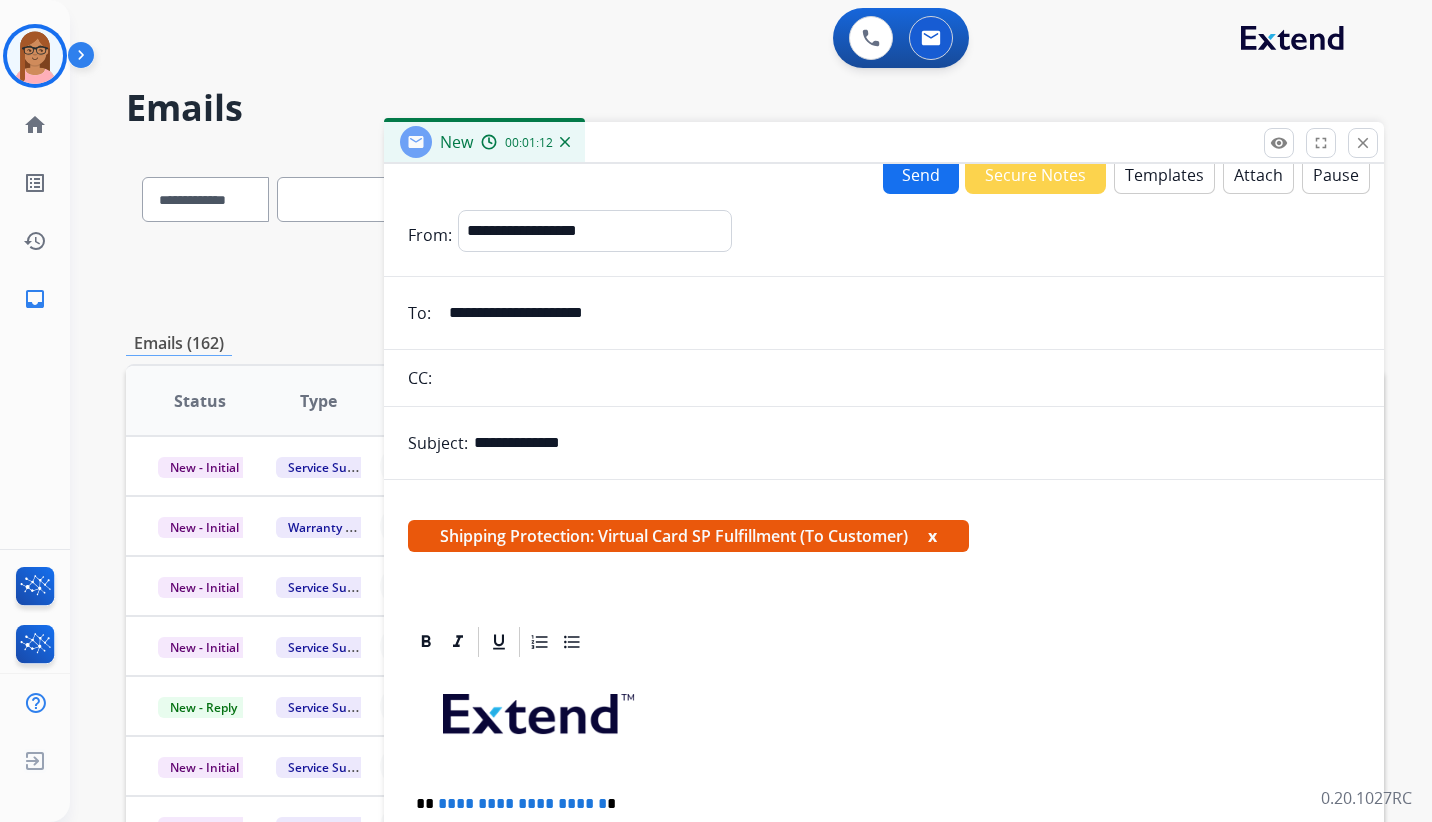scroll, scrollTop: 0, scrollLeft: 0, axis: both 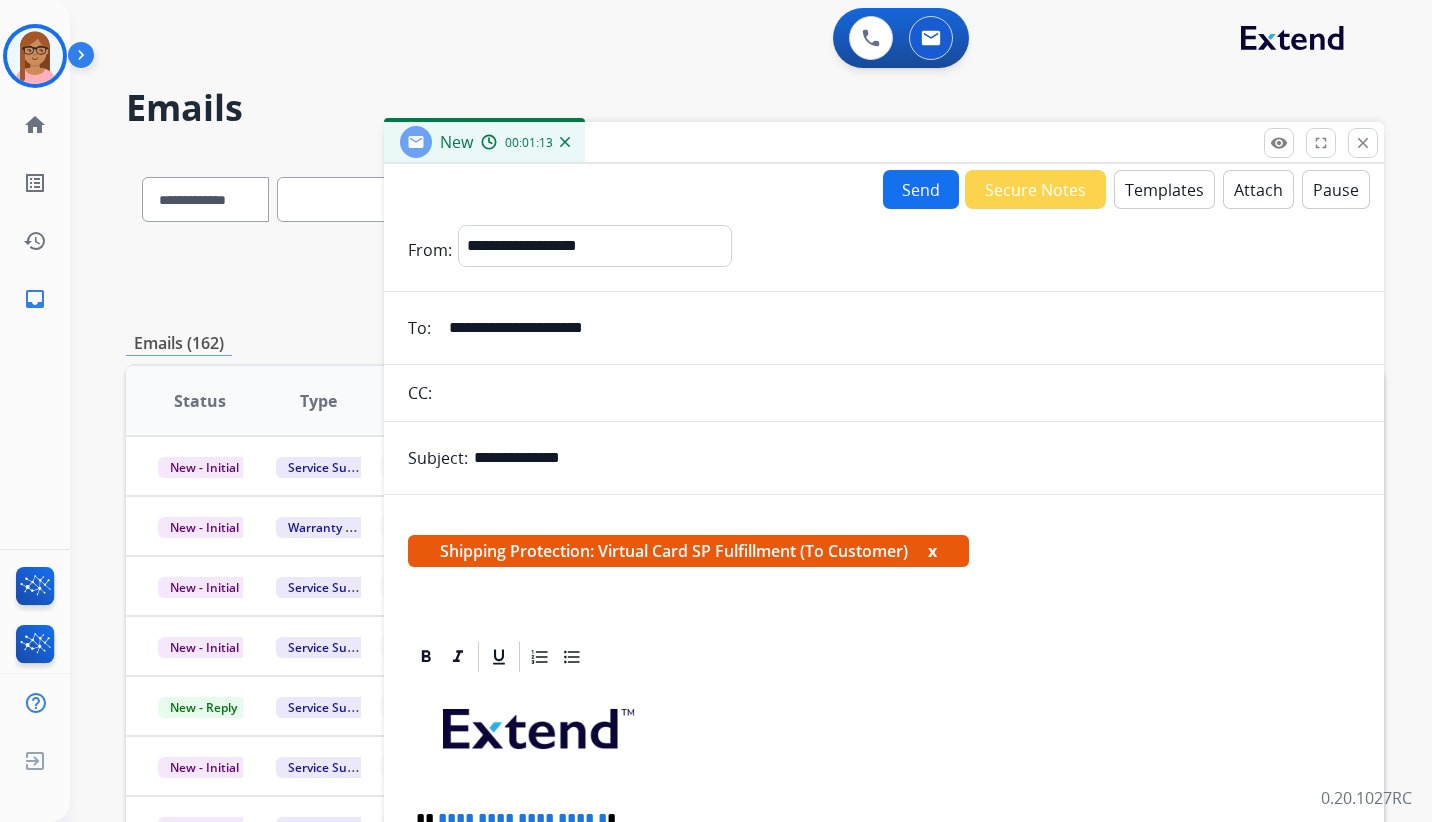 click on "Templates" at bounding box center [1164, 189] 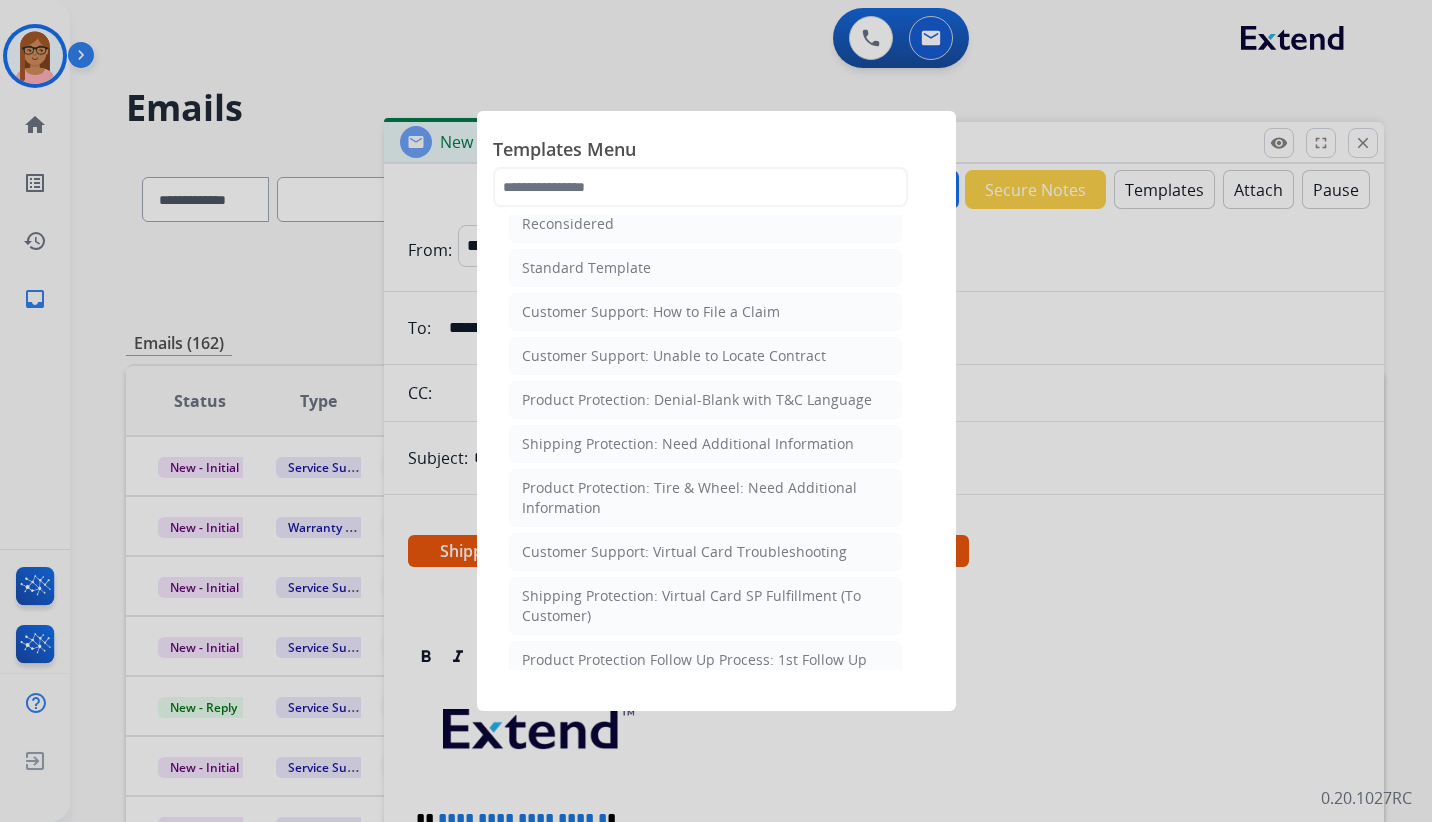scroll, scrollTop: 400, scrollLeft: 0, axis: vertical 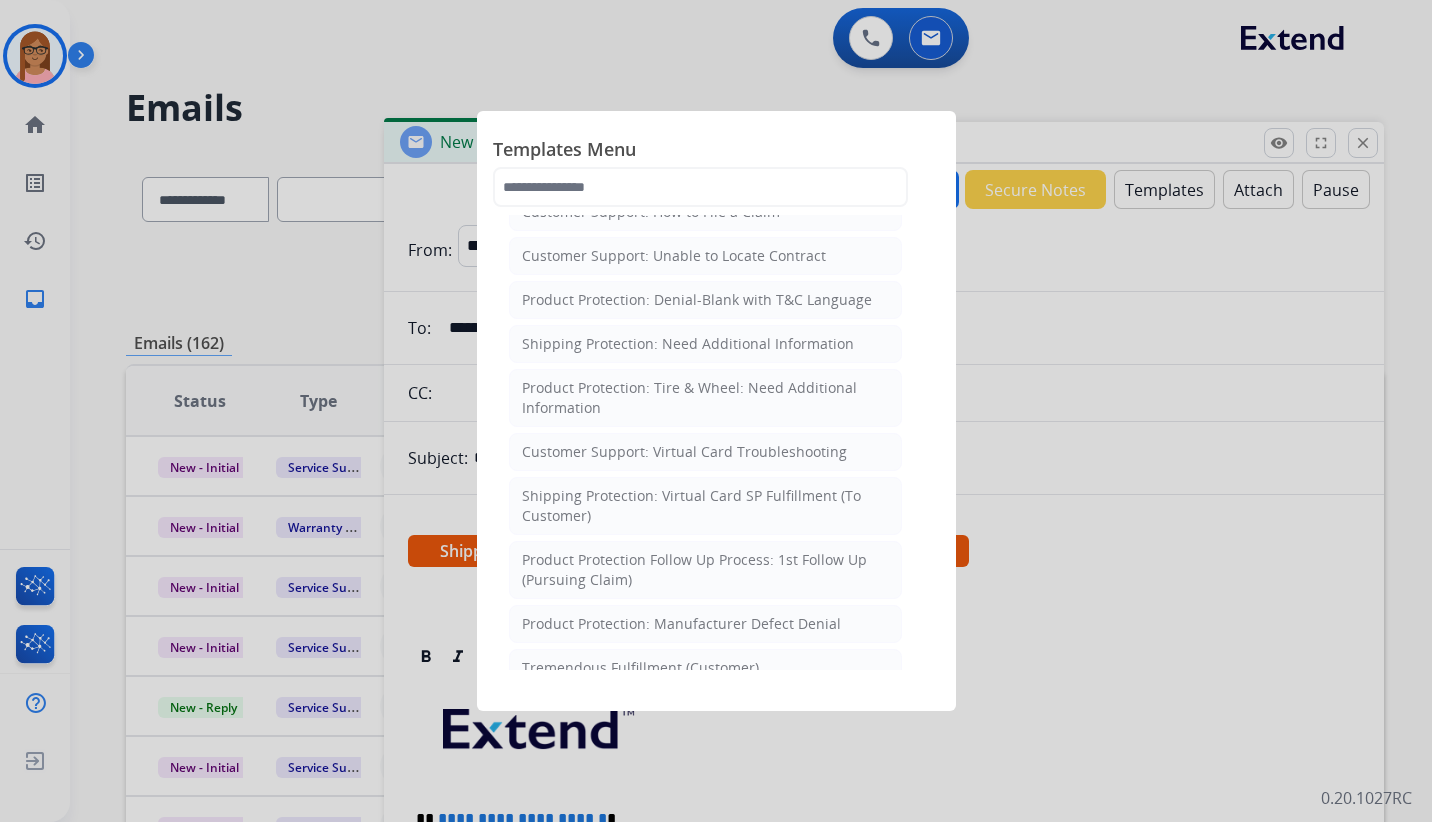 click 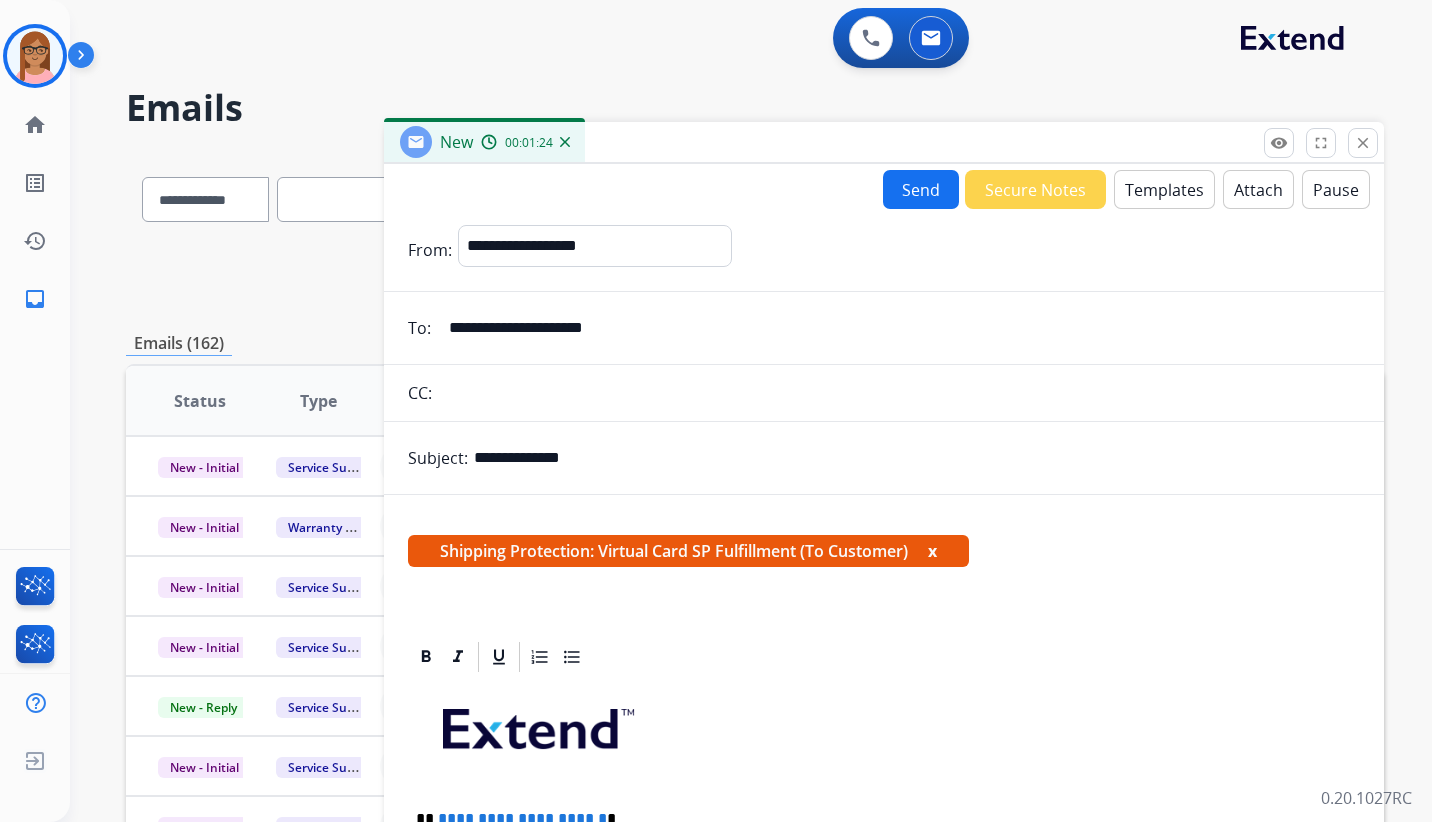click on "**********" at bounding box center [917, 458] 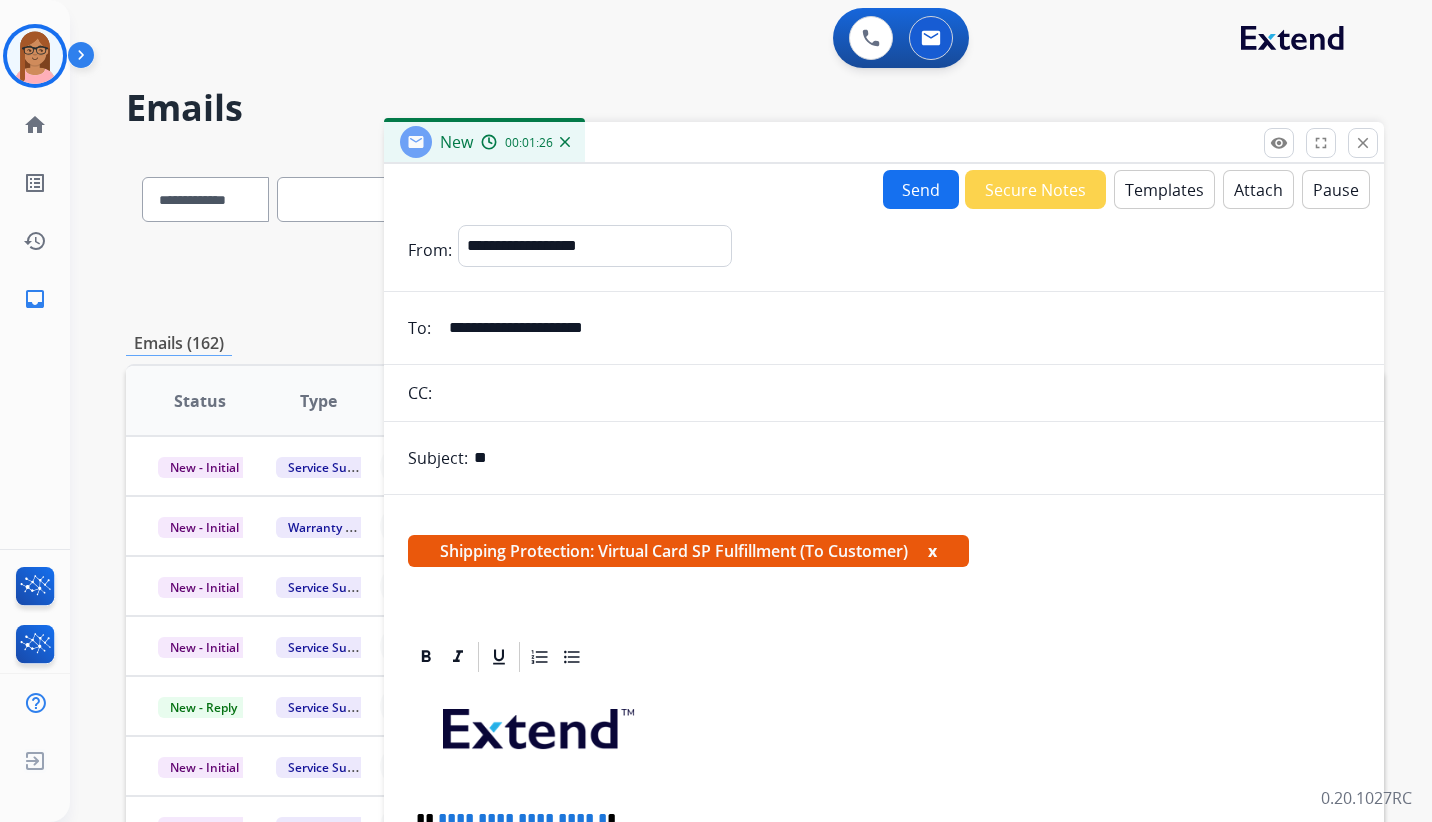 type on "*" 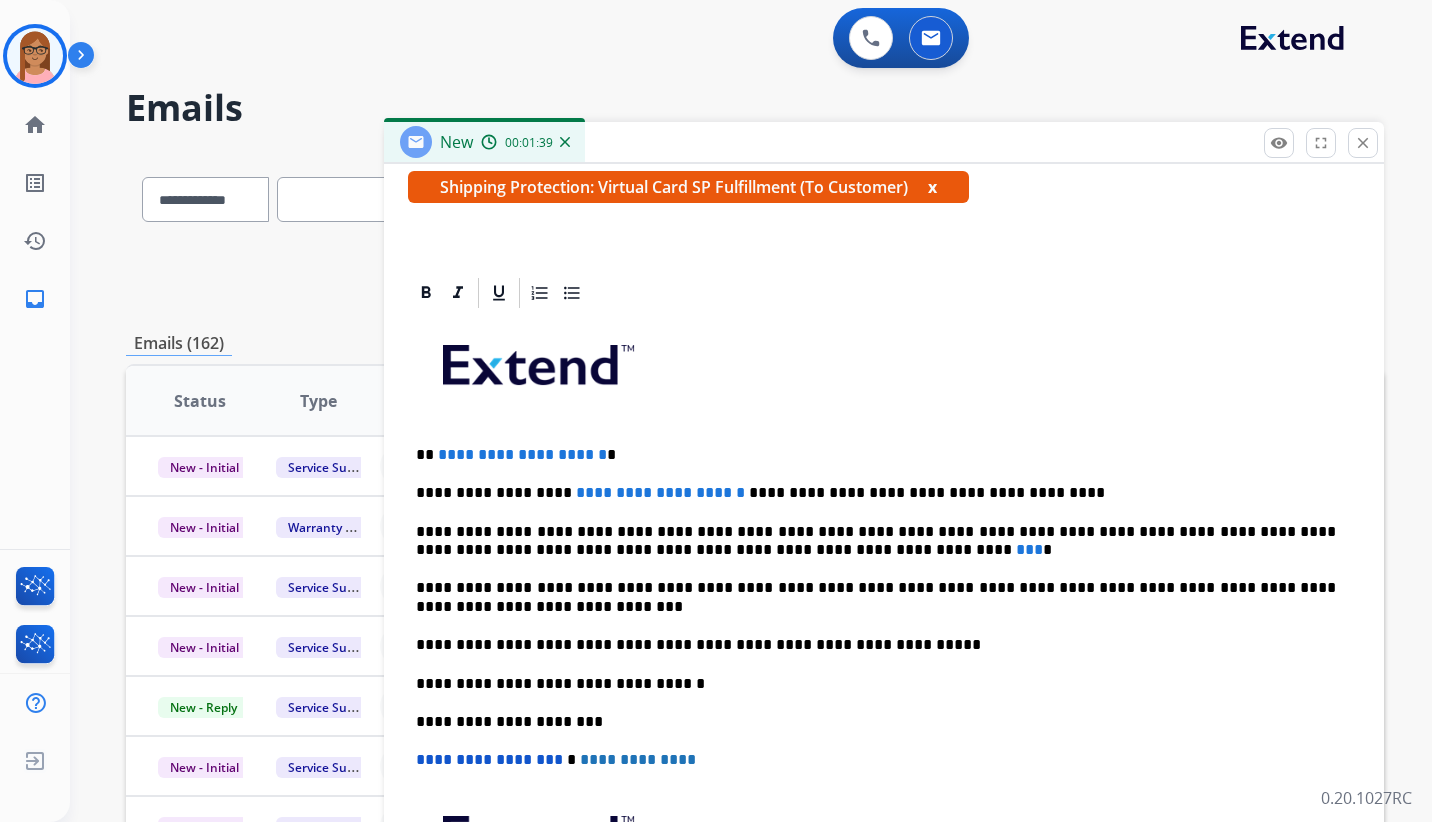 scroll, scrollTop: 400, scrollLeft: 0, axis: vertical 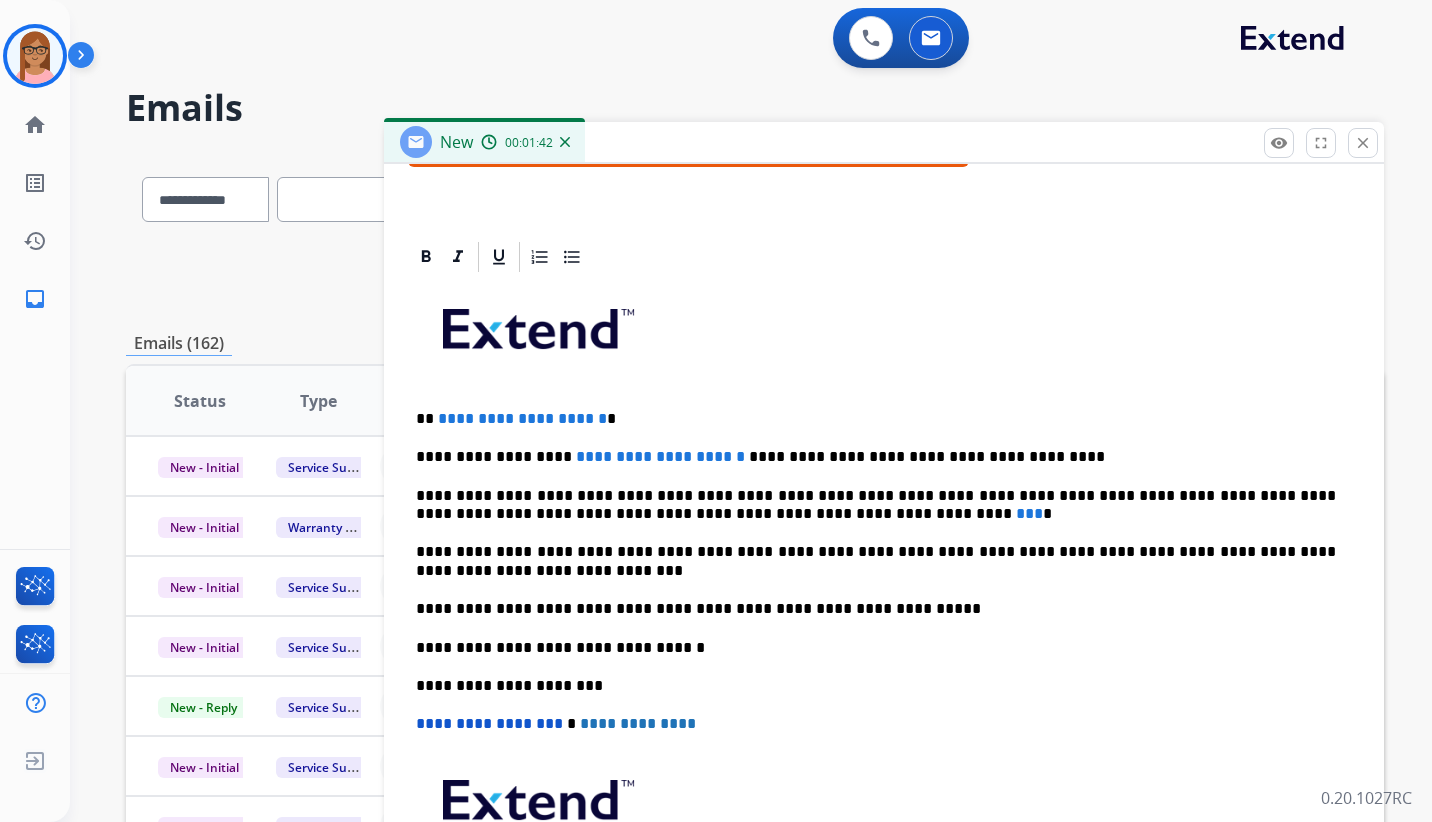 type on "**********" 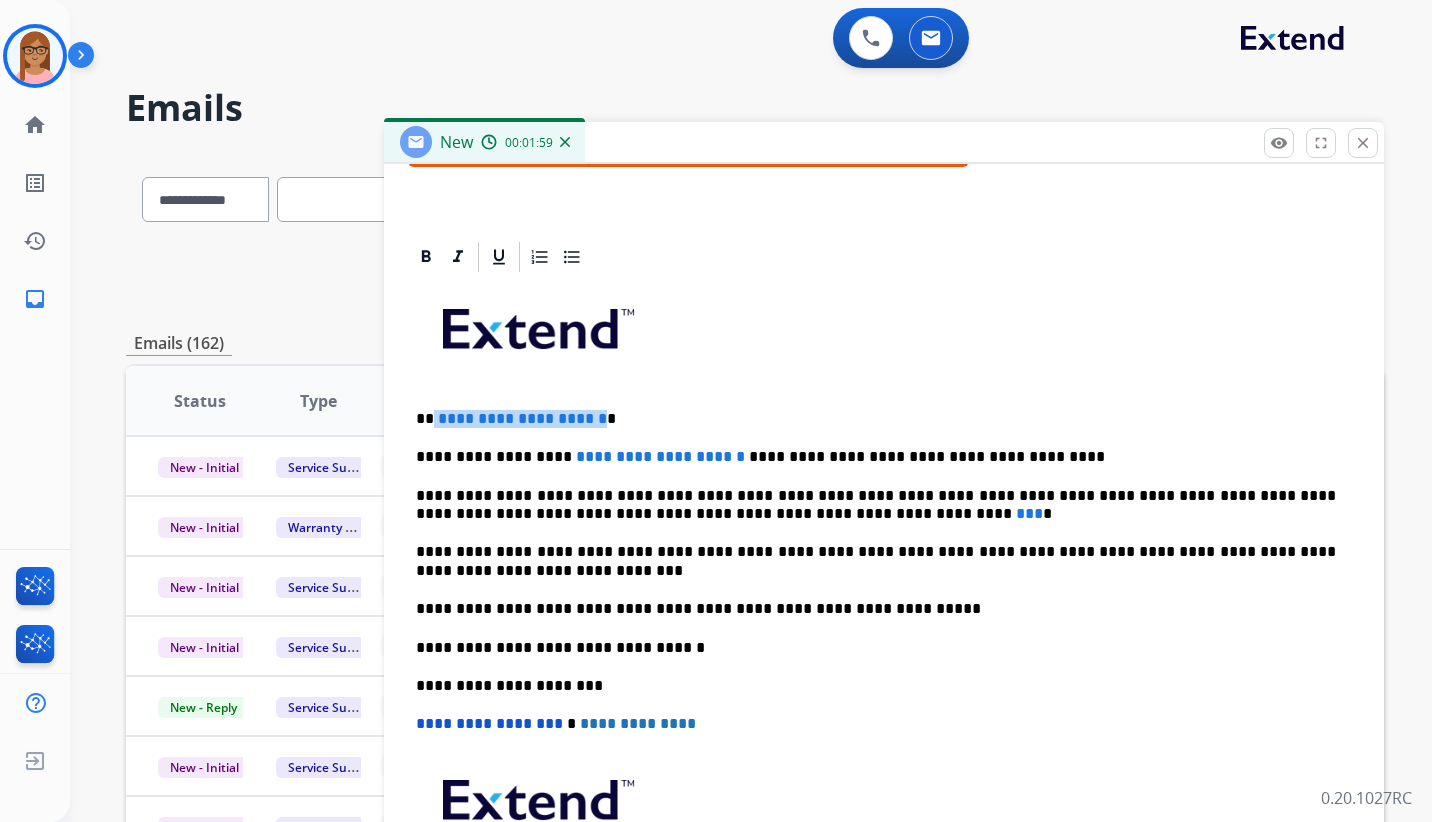 drag, startPoint x: 630, startPoint y: 418, endPoint x: 430, endPoint y: 412, distance: 200.08998 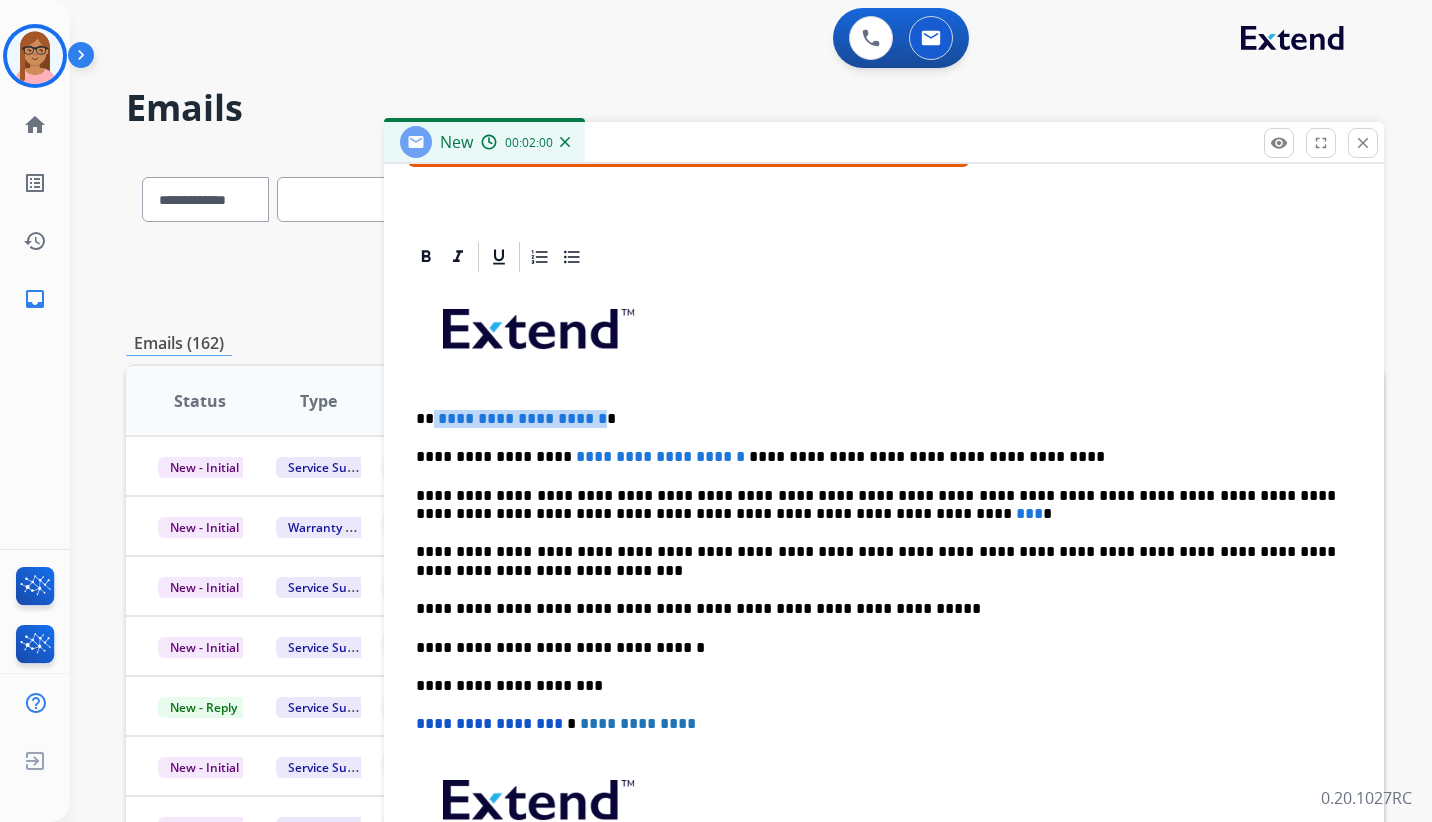 paste 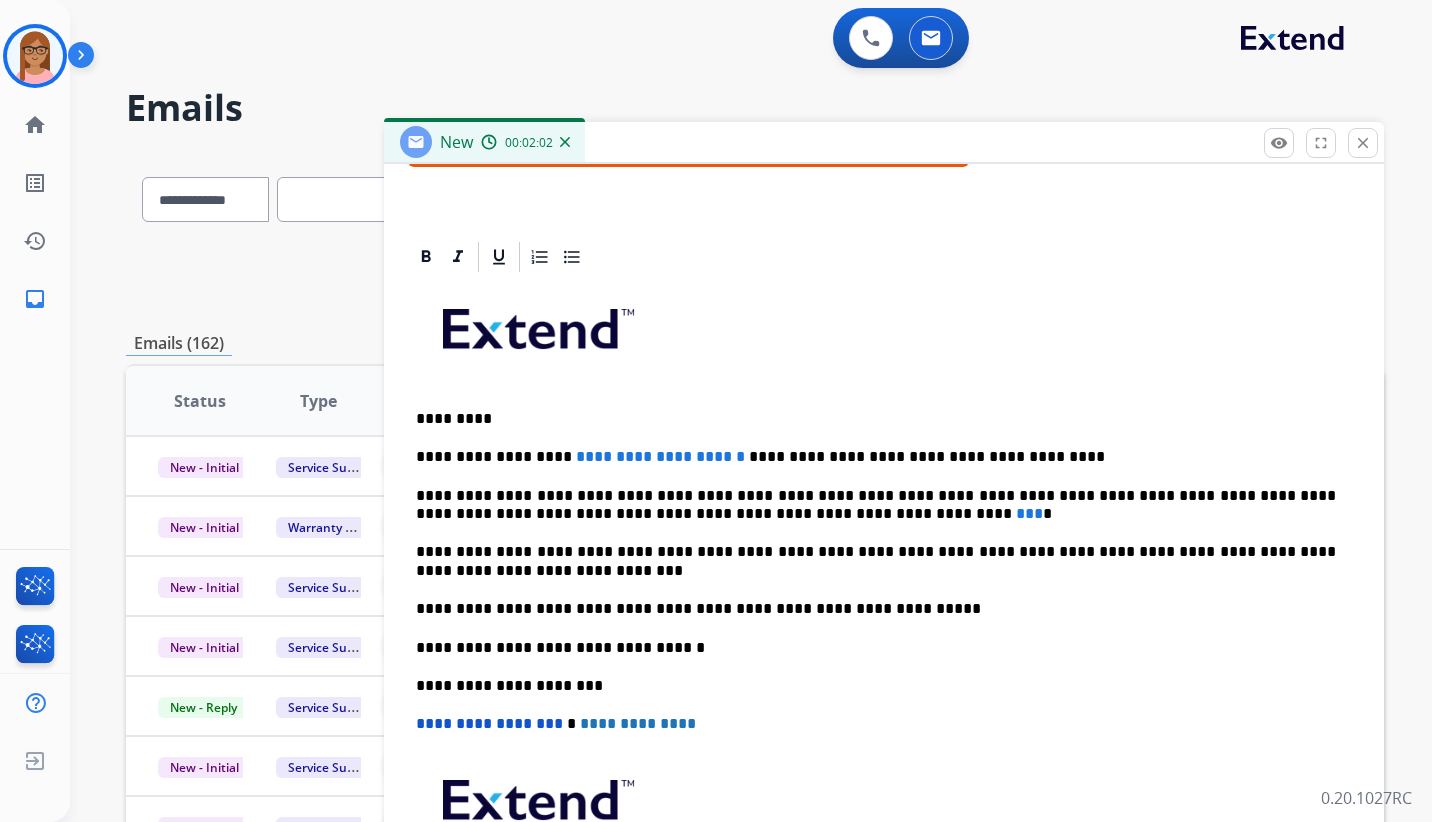 drag, startPoint x: 433, startPoint y: 417, endPoint x: 447, endPoint y: 410, distance: 15.652476 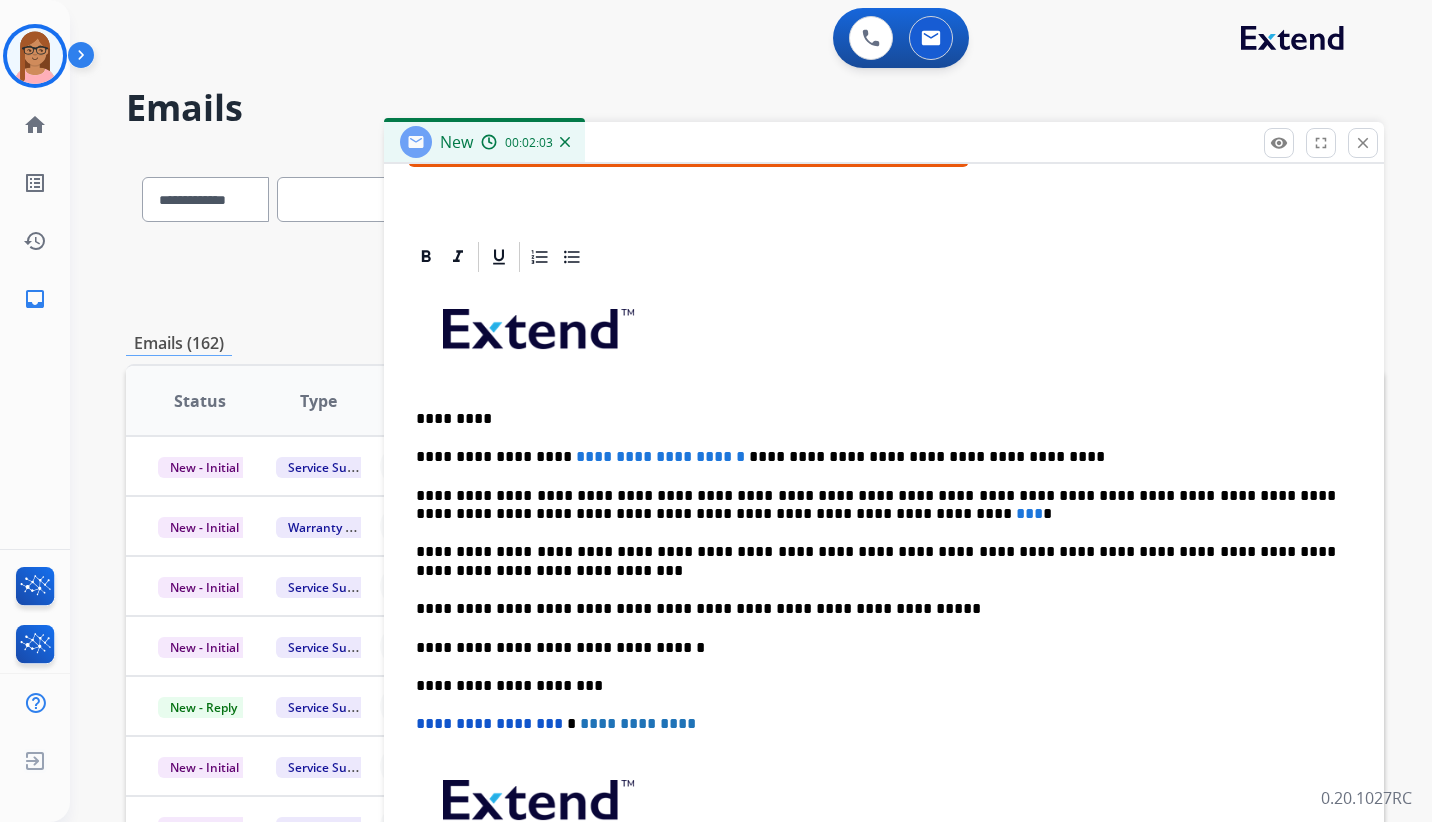 type 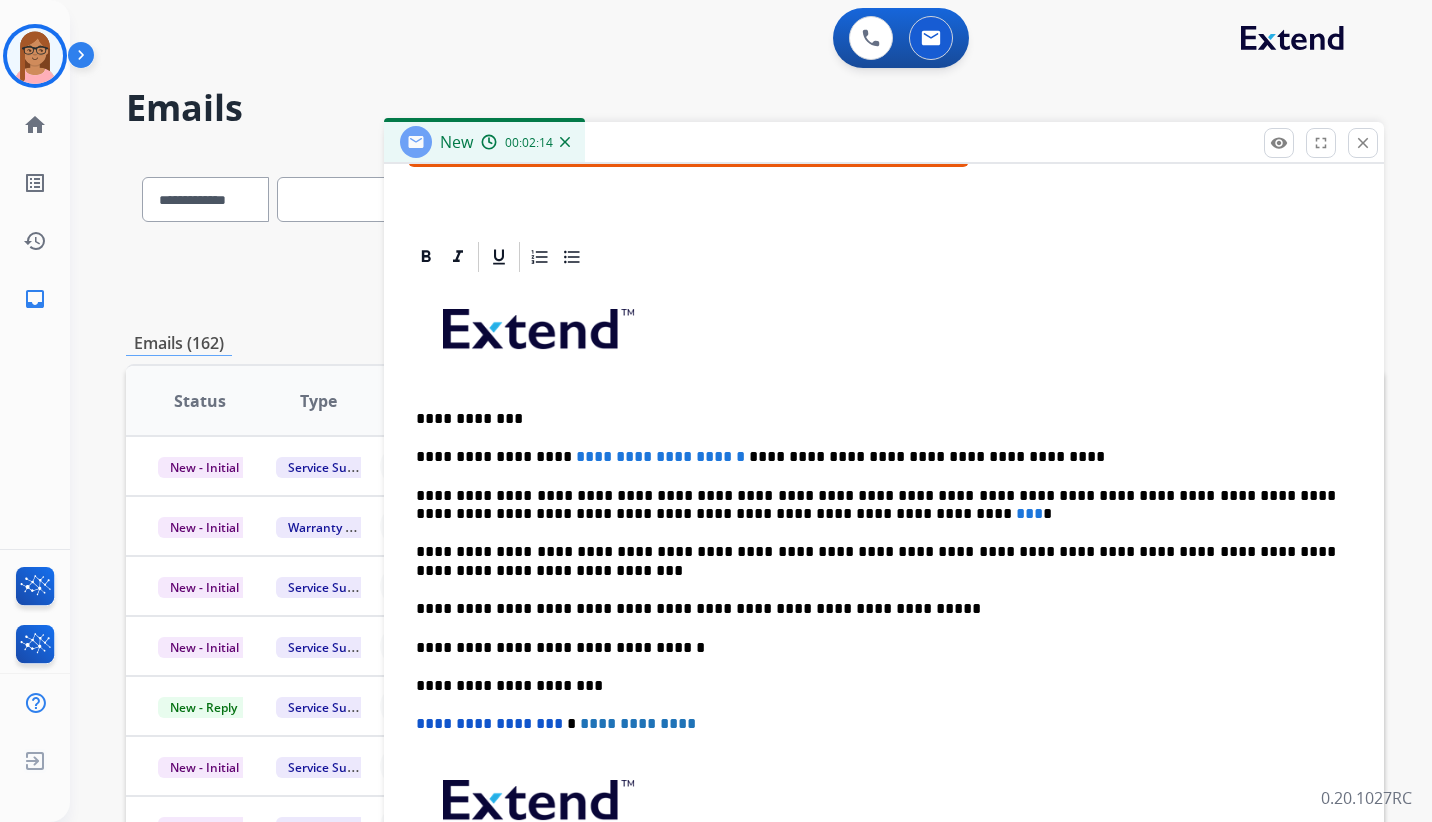 click on "**********" at bounding box center [660, 456] 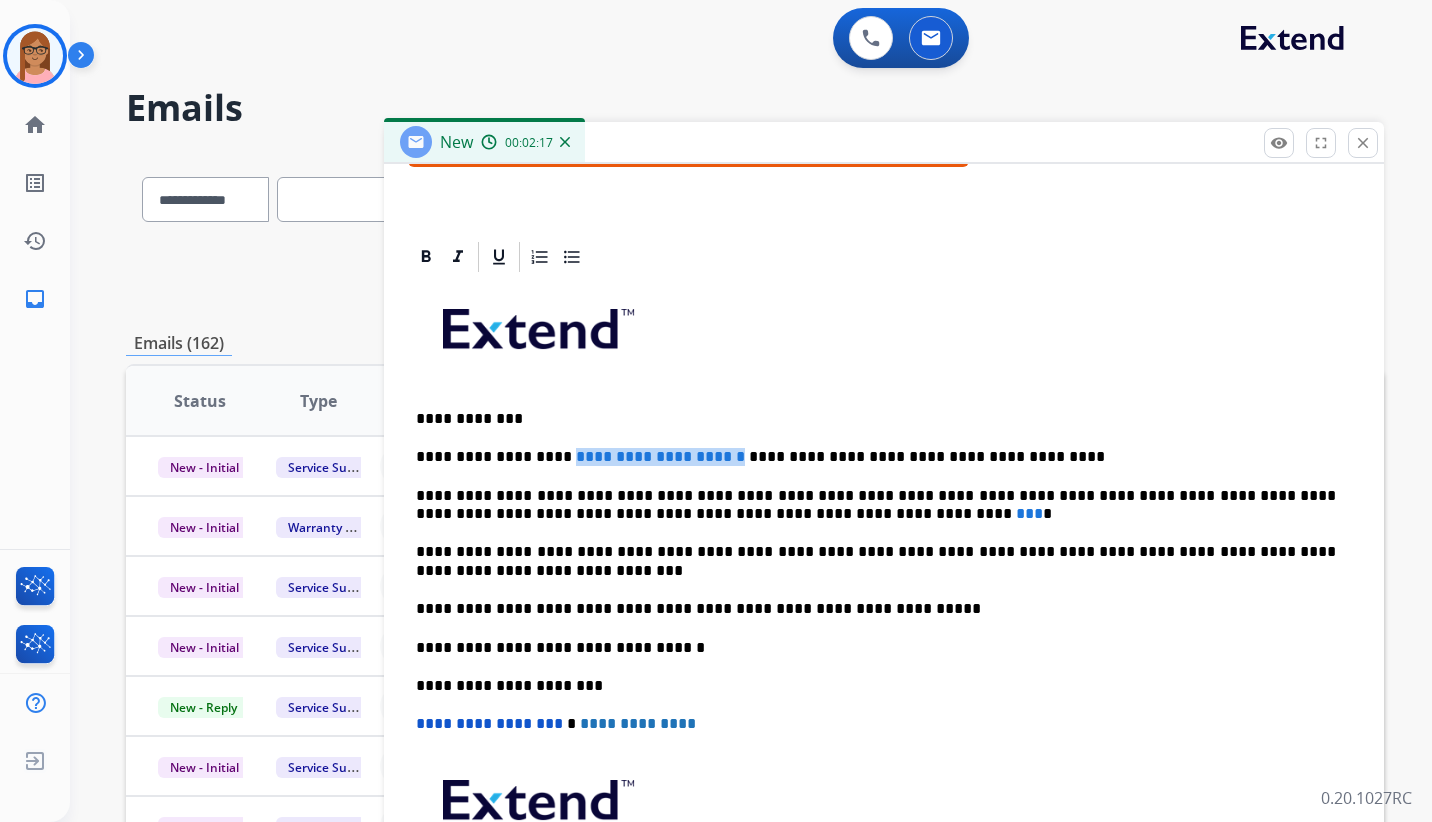drag, startPoint x: 691, startPoint y: 454, endPoint x: 552, endPoint y: 464, distance: 139.35925 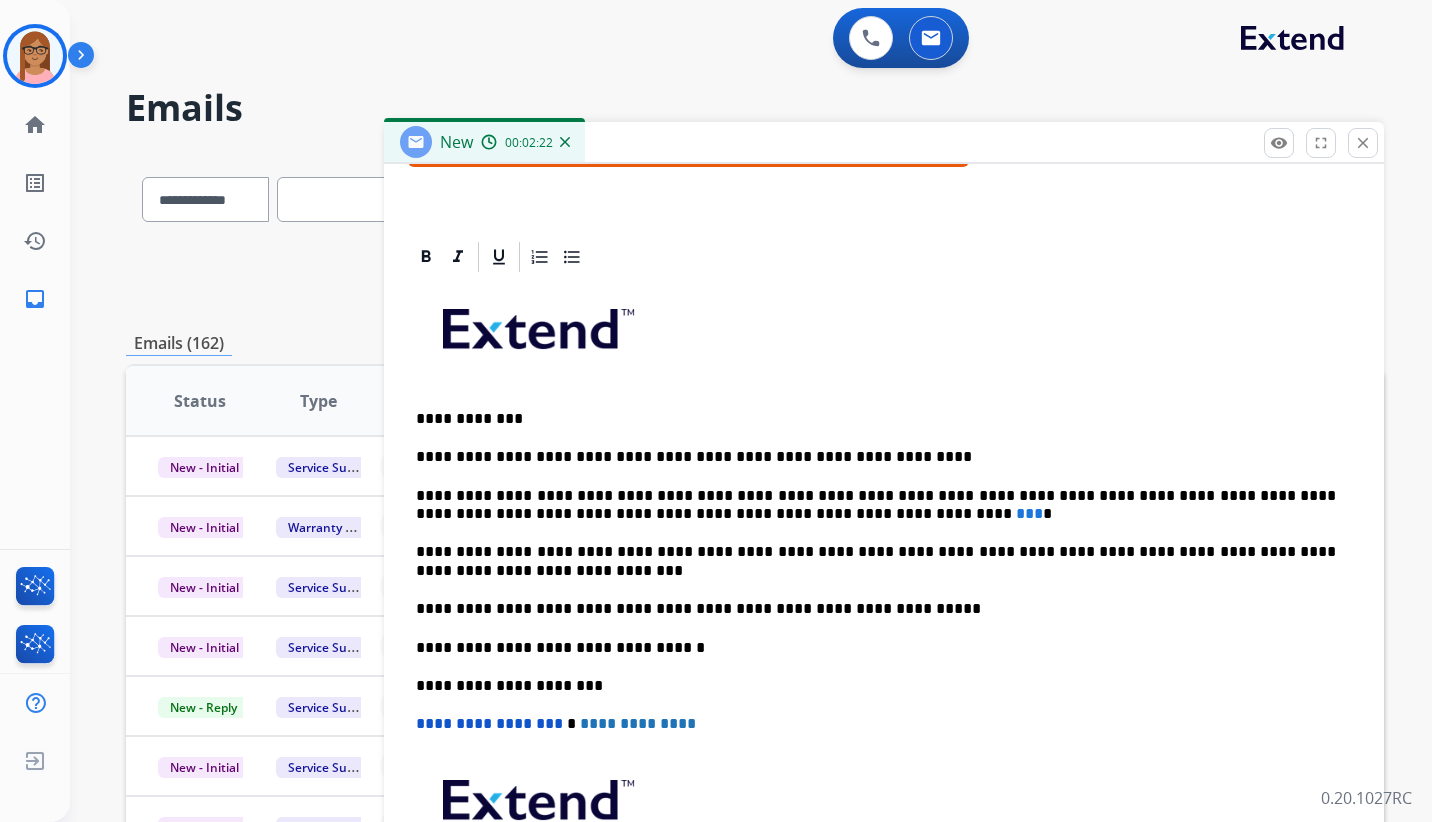 click on "**********" at bounding box center [876, 457] 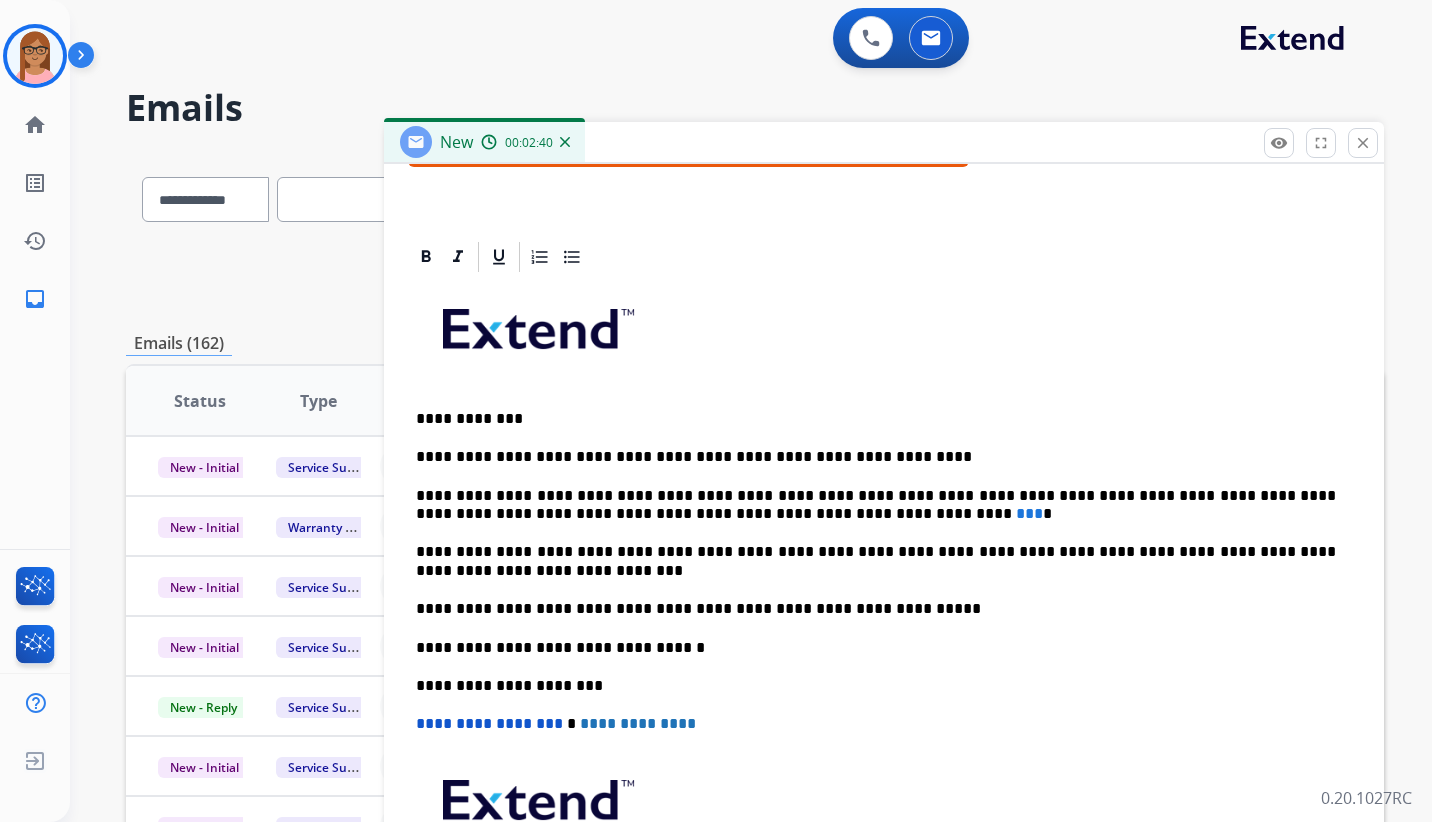 click on "**********" at bounding box center (876, 457) 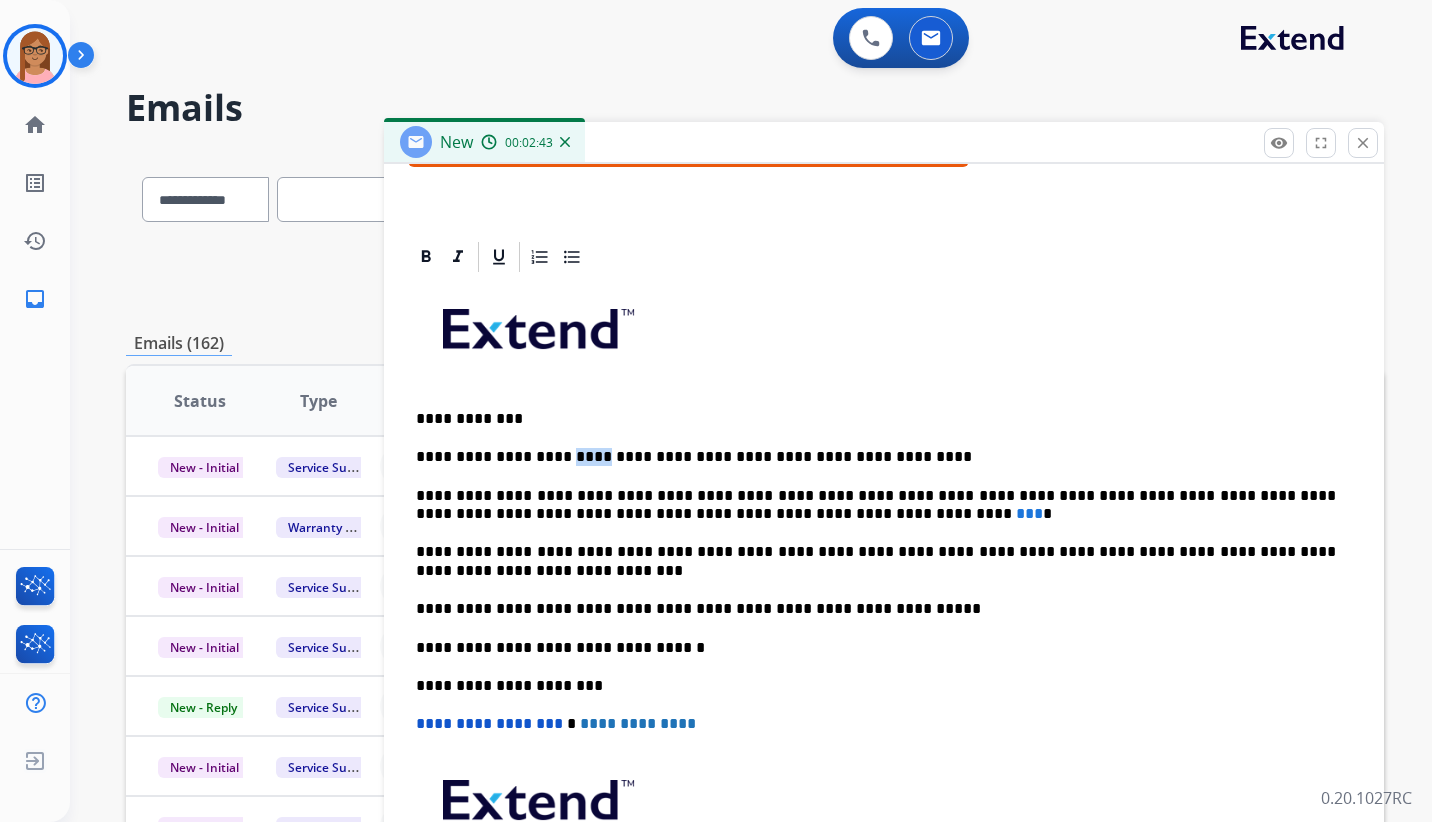 drag, startPoint x: 574, startPoint y: 458, endPoint x: 551, endPoint y: 459, distance: 23.021729 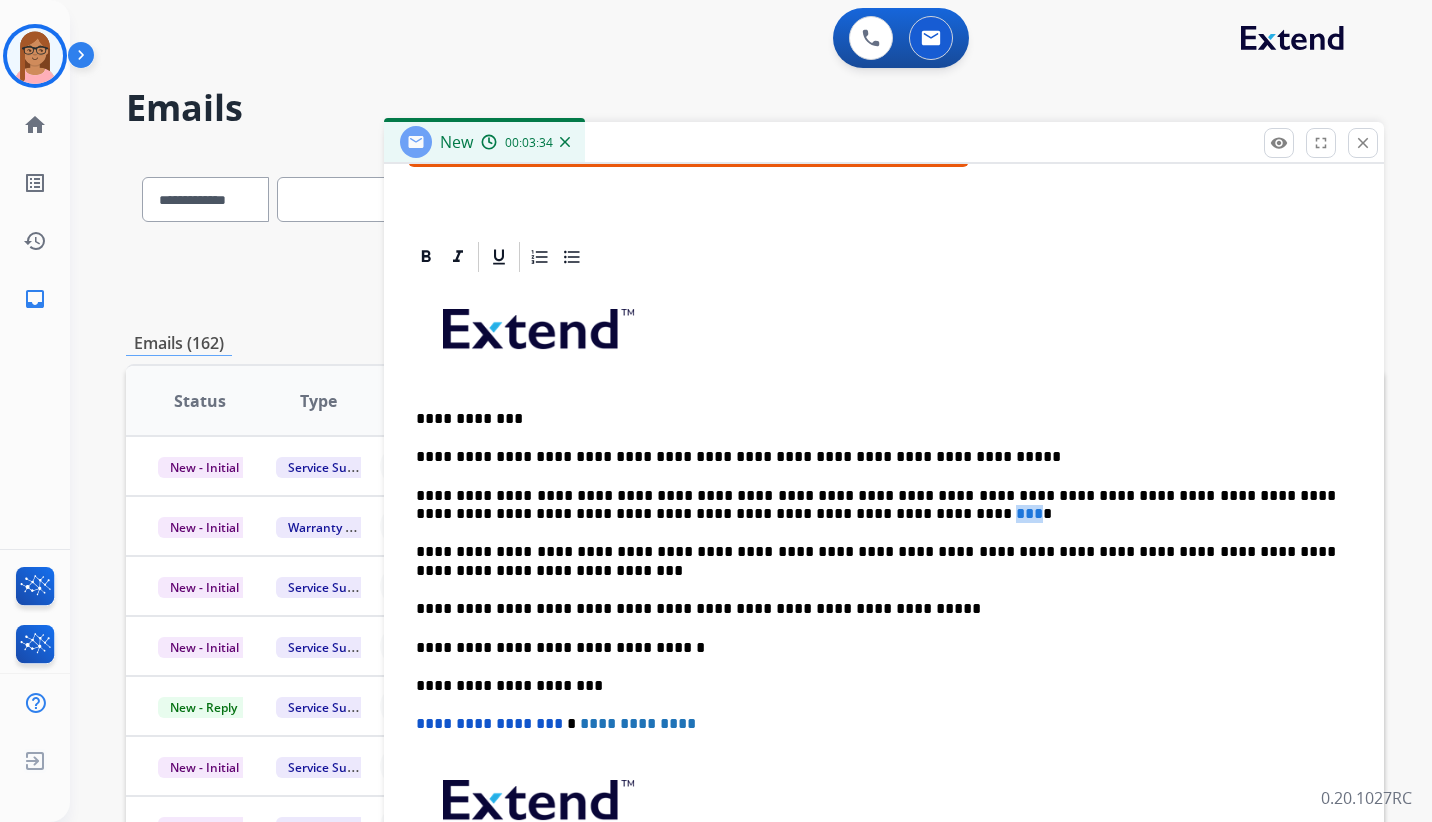 drag, startPoint x: 744, startPoint y: 513, endPoint x: 727, endPoint y: 514, distance: 17.029387 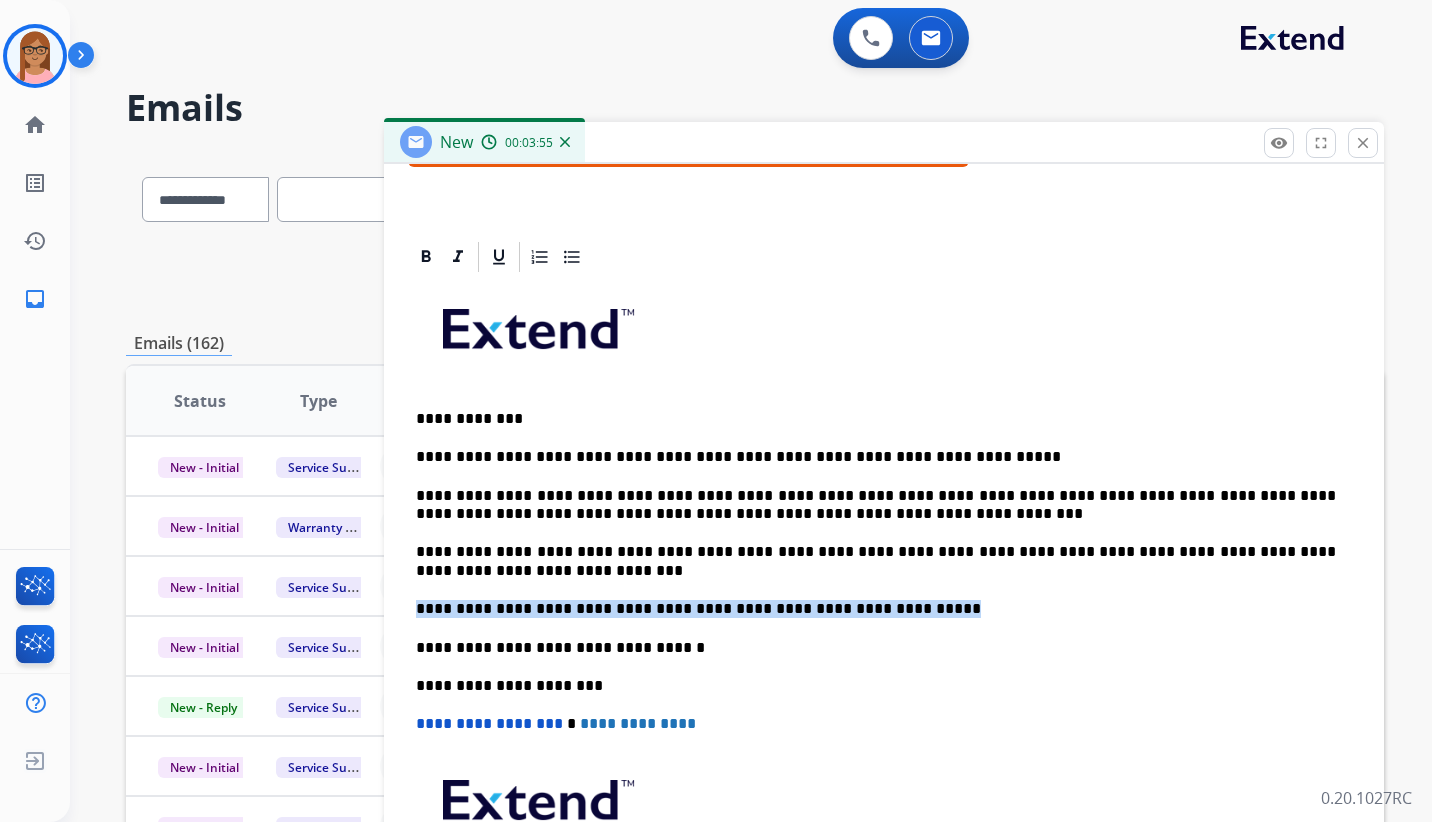 drag, startPoint x: 863, startPoint y: 606, endPoint x: 414, endPoint y: 601, distance: 449.02783 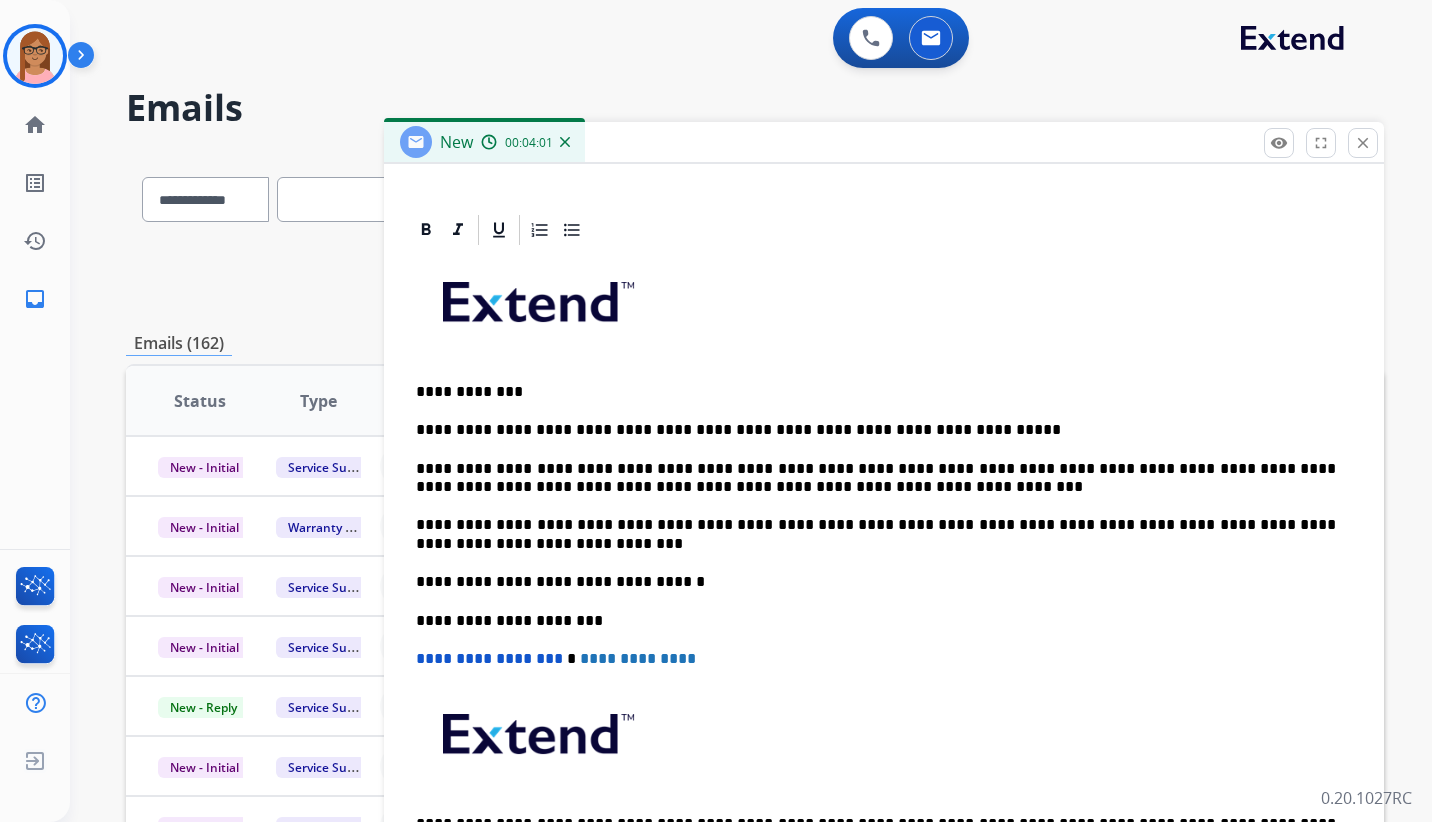 scroll, scrollTop: 442, scrollLeft: 0, axis: vertical 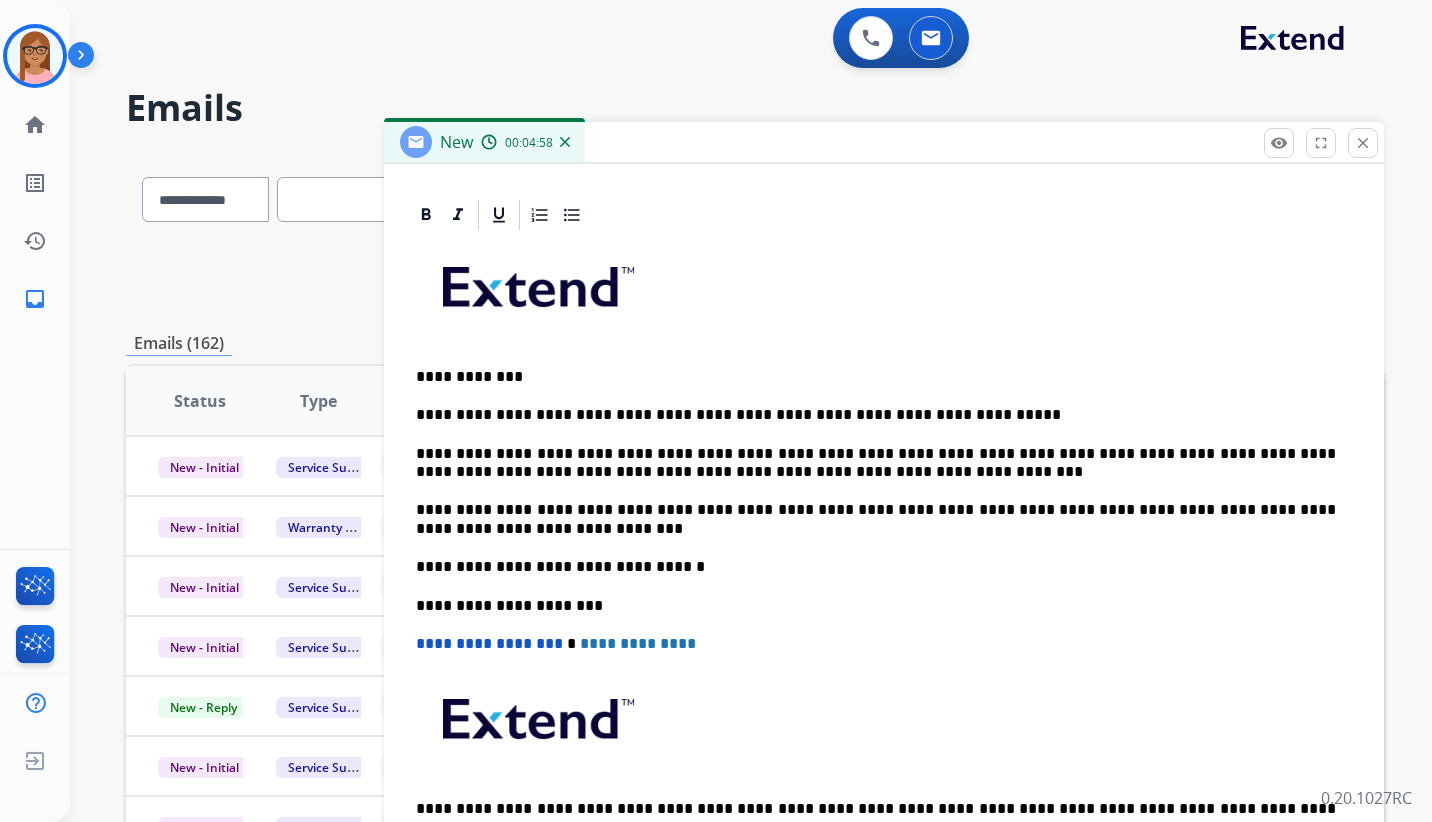 click on "**********" at bounding box center [876, 463] 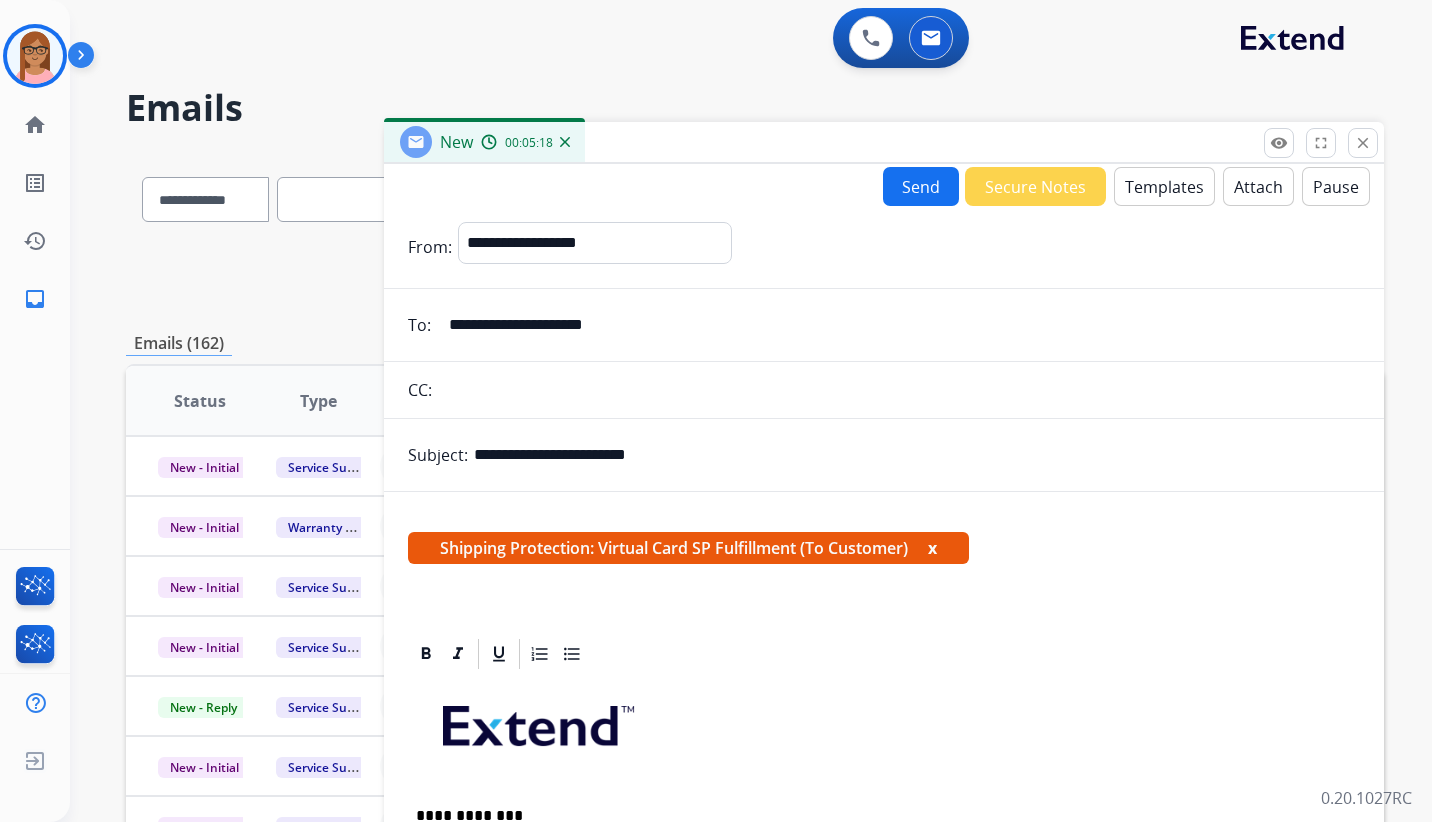 scroll, scrollTop: 0, scrollLeft: 0, axis: both 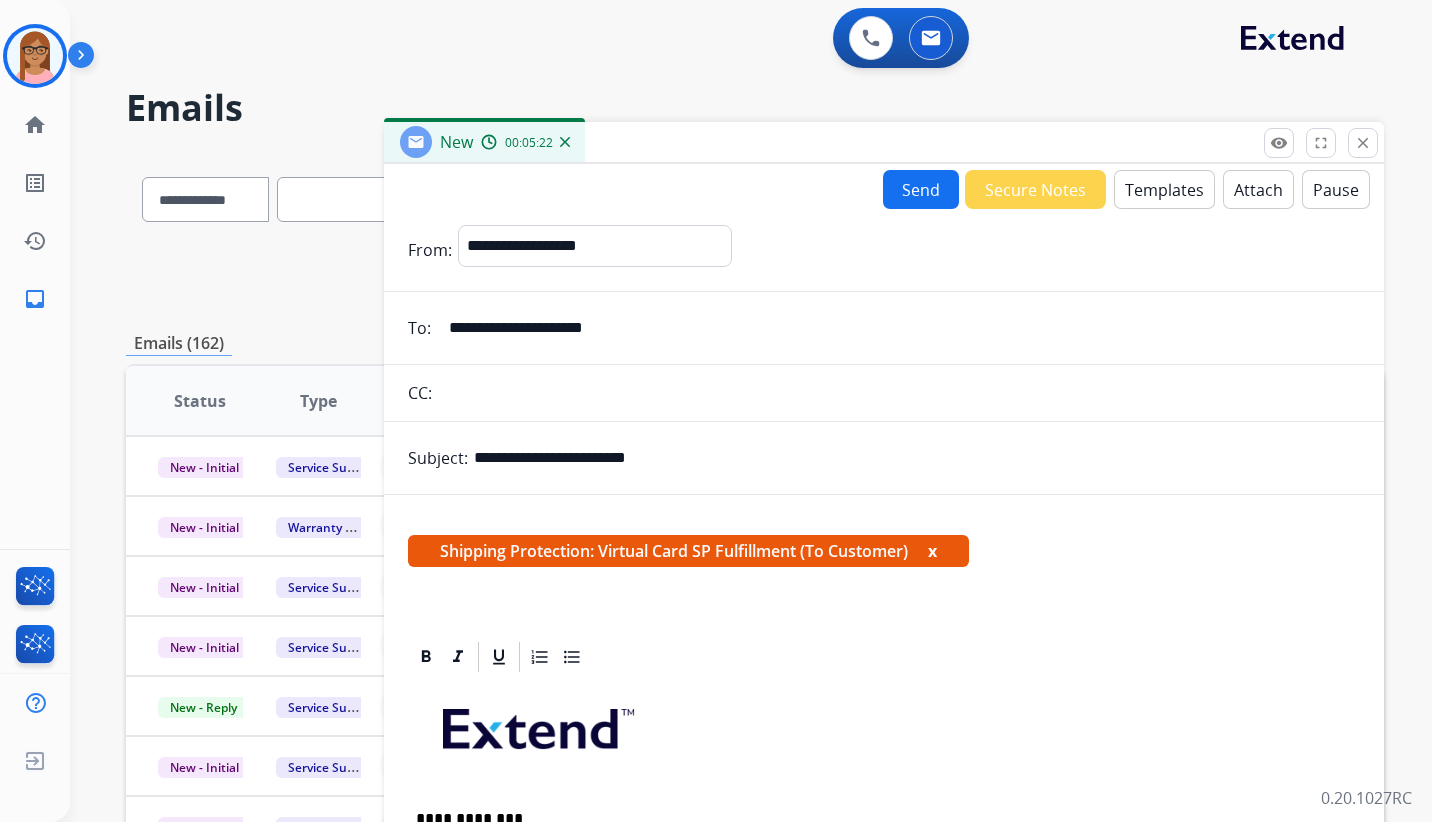 click on "Send" at bounding box center [921, 189] 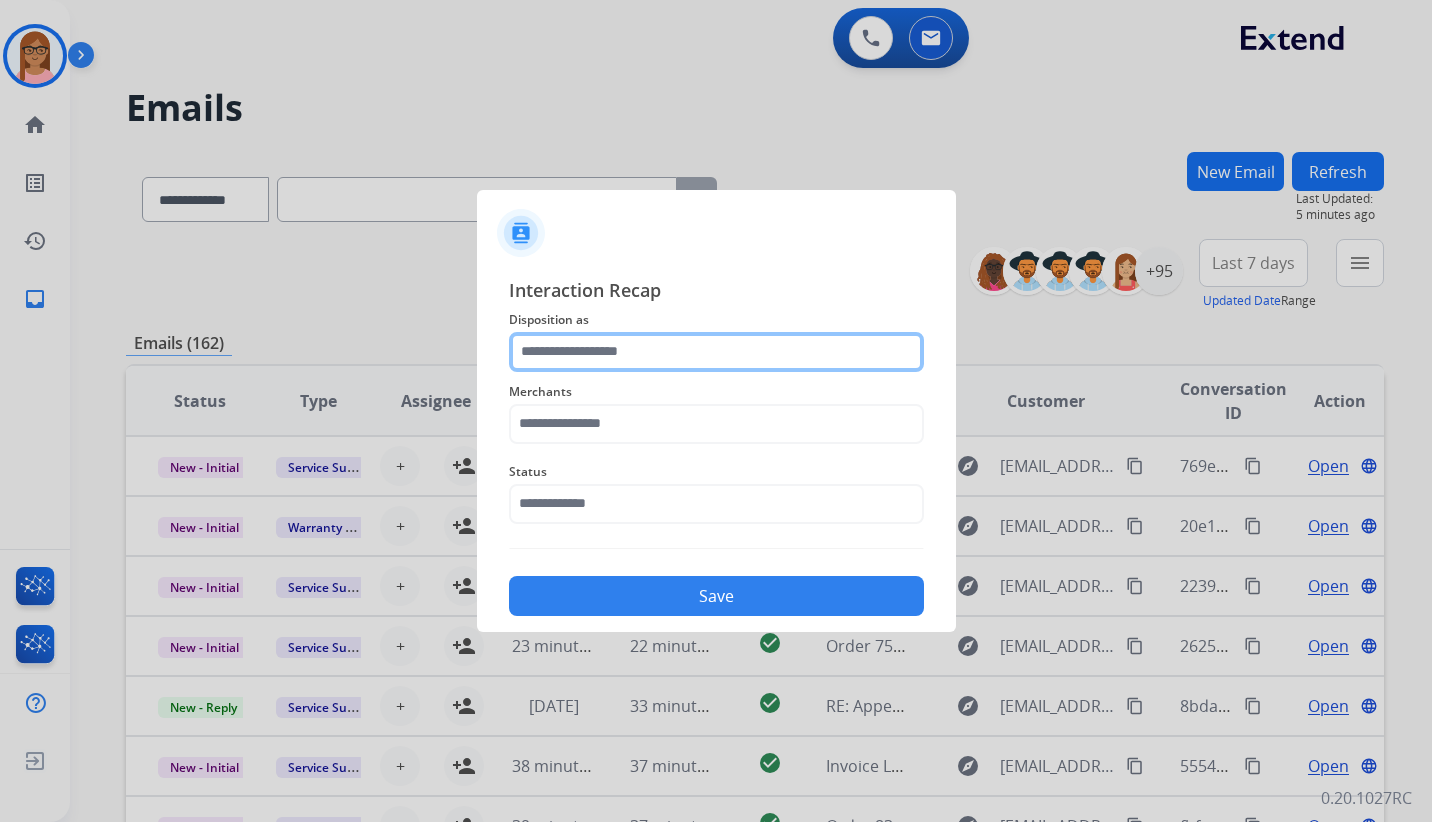 click 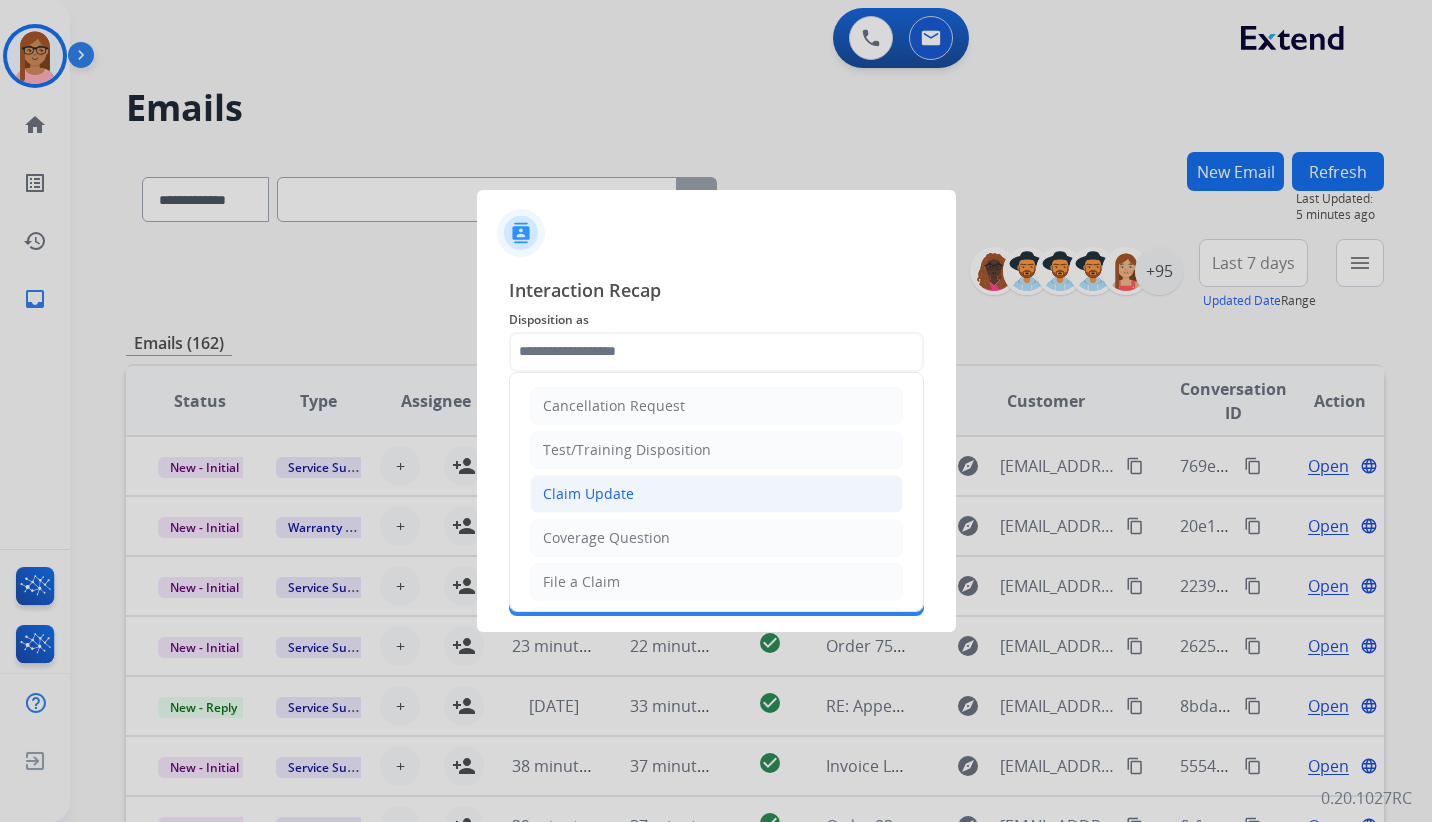 click on "Claim Update" 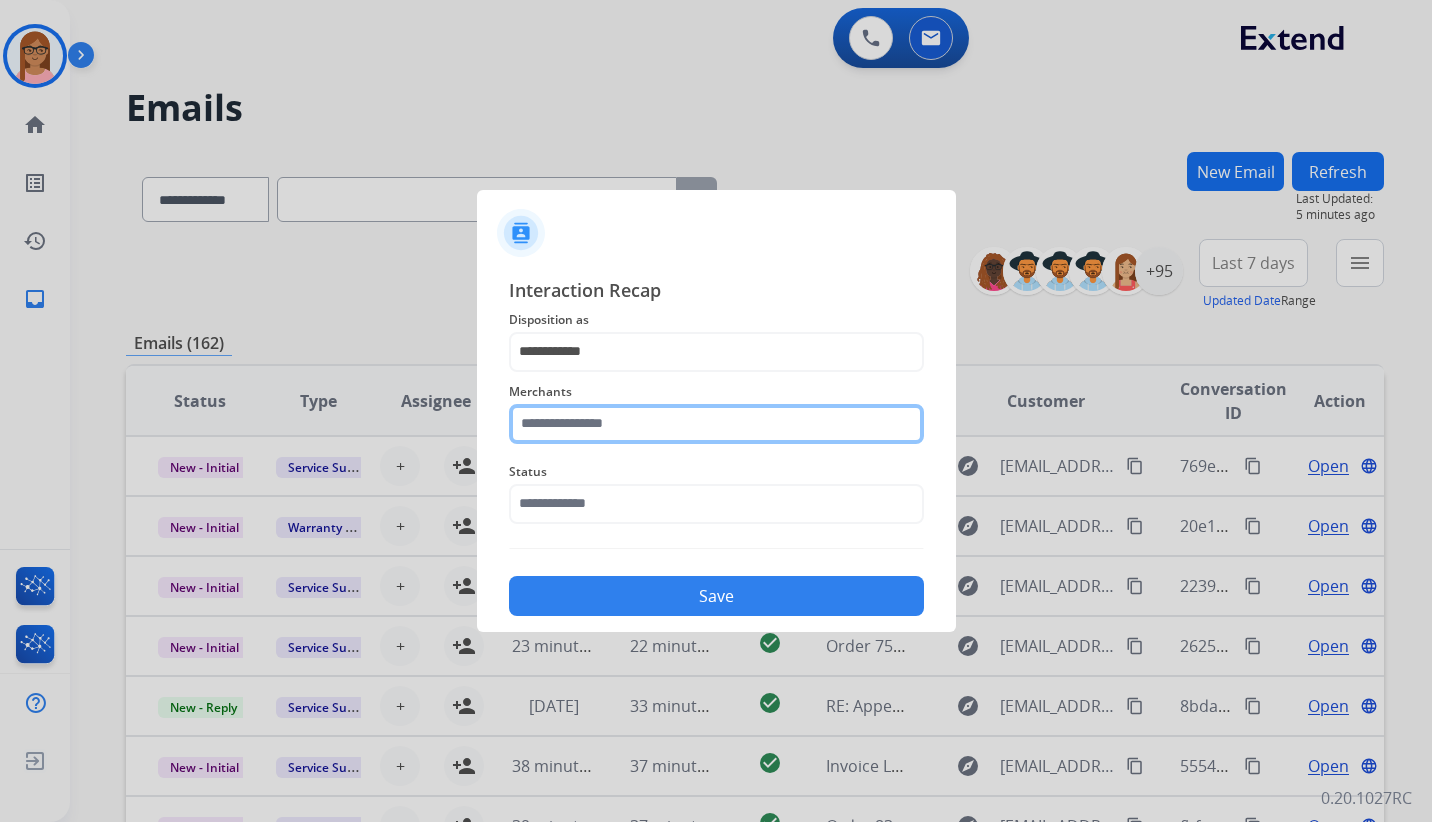 click 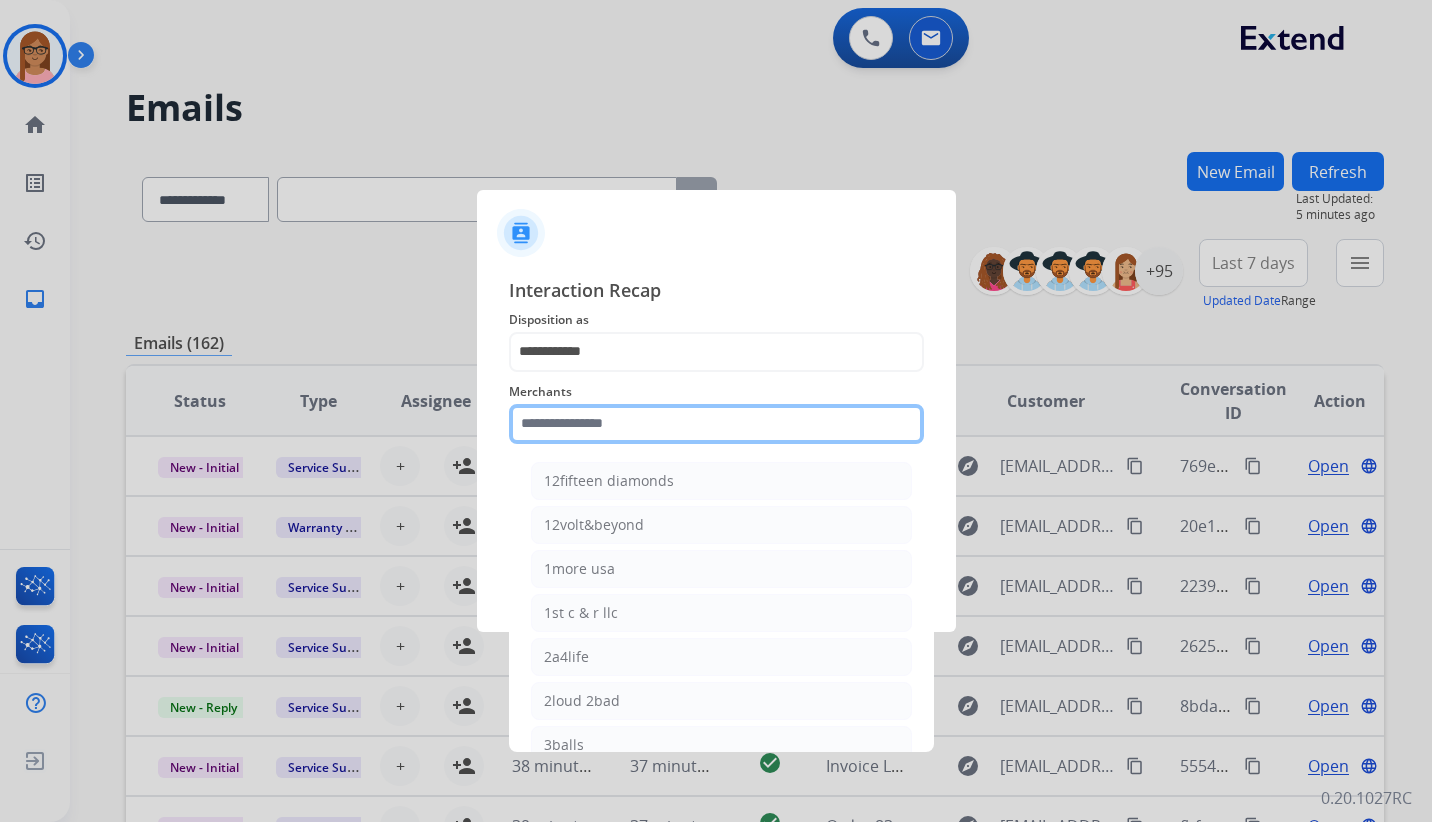 click 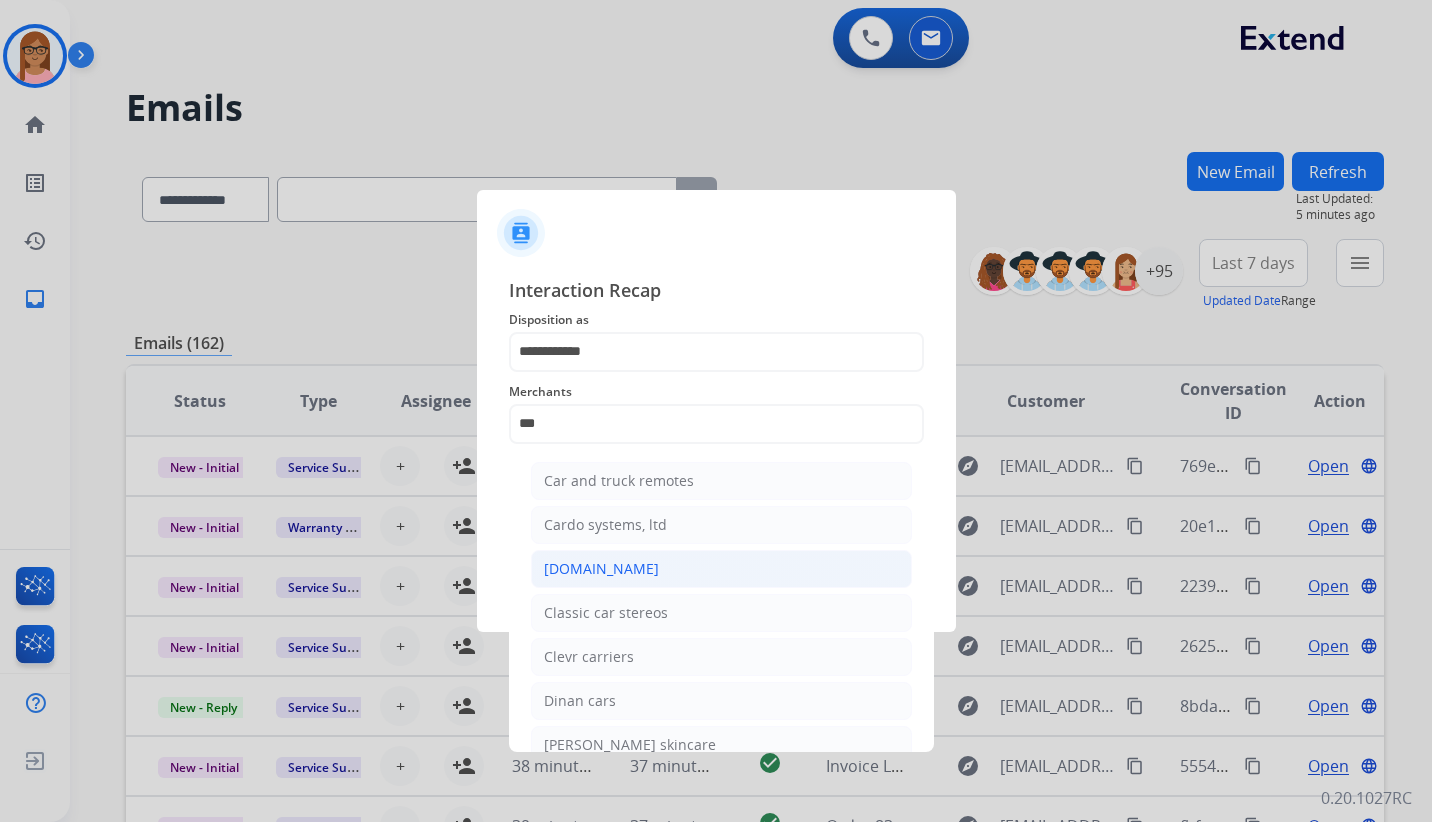 click on "[DOMAIN_NAME]" 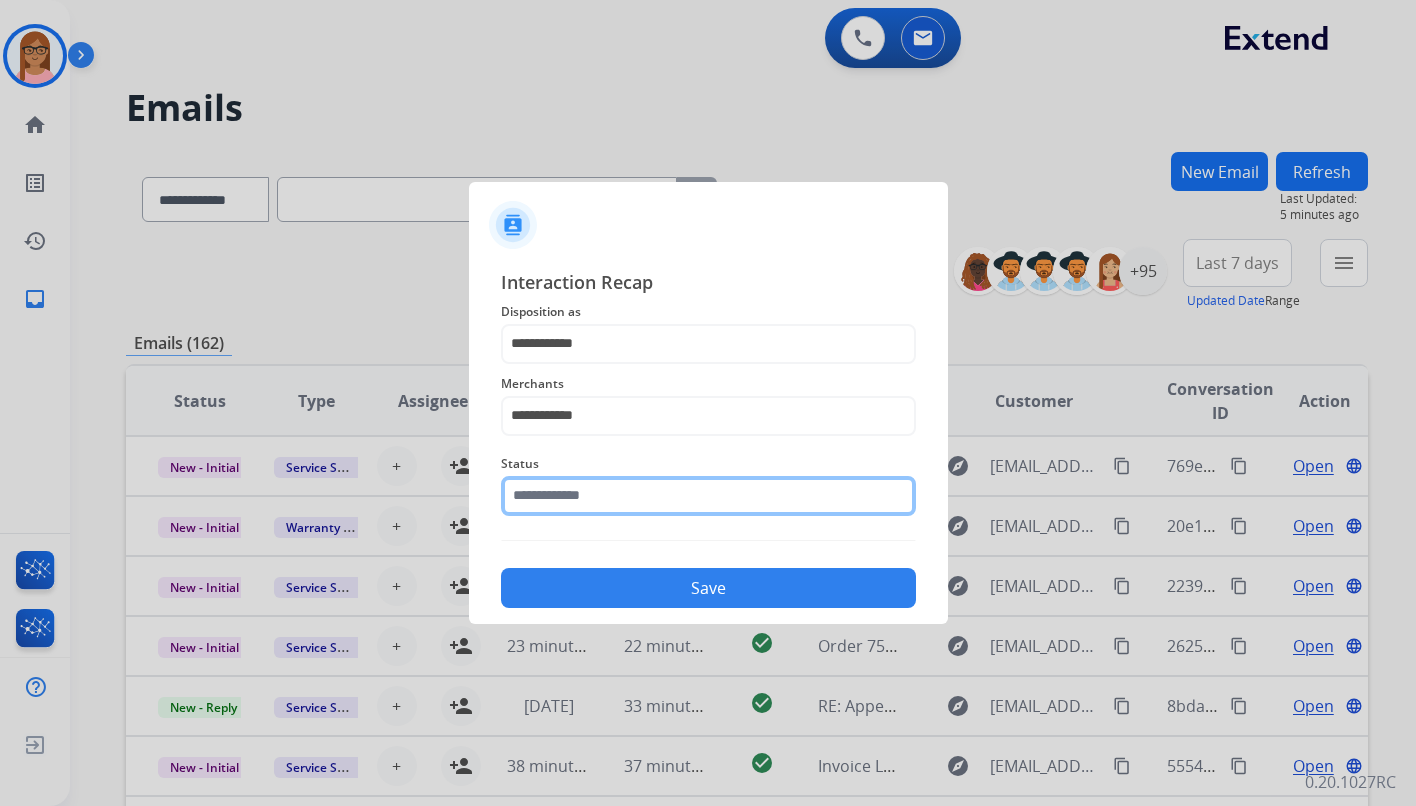 click 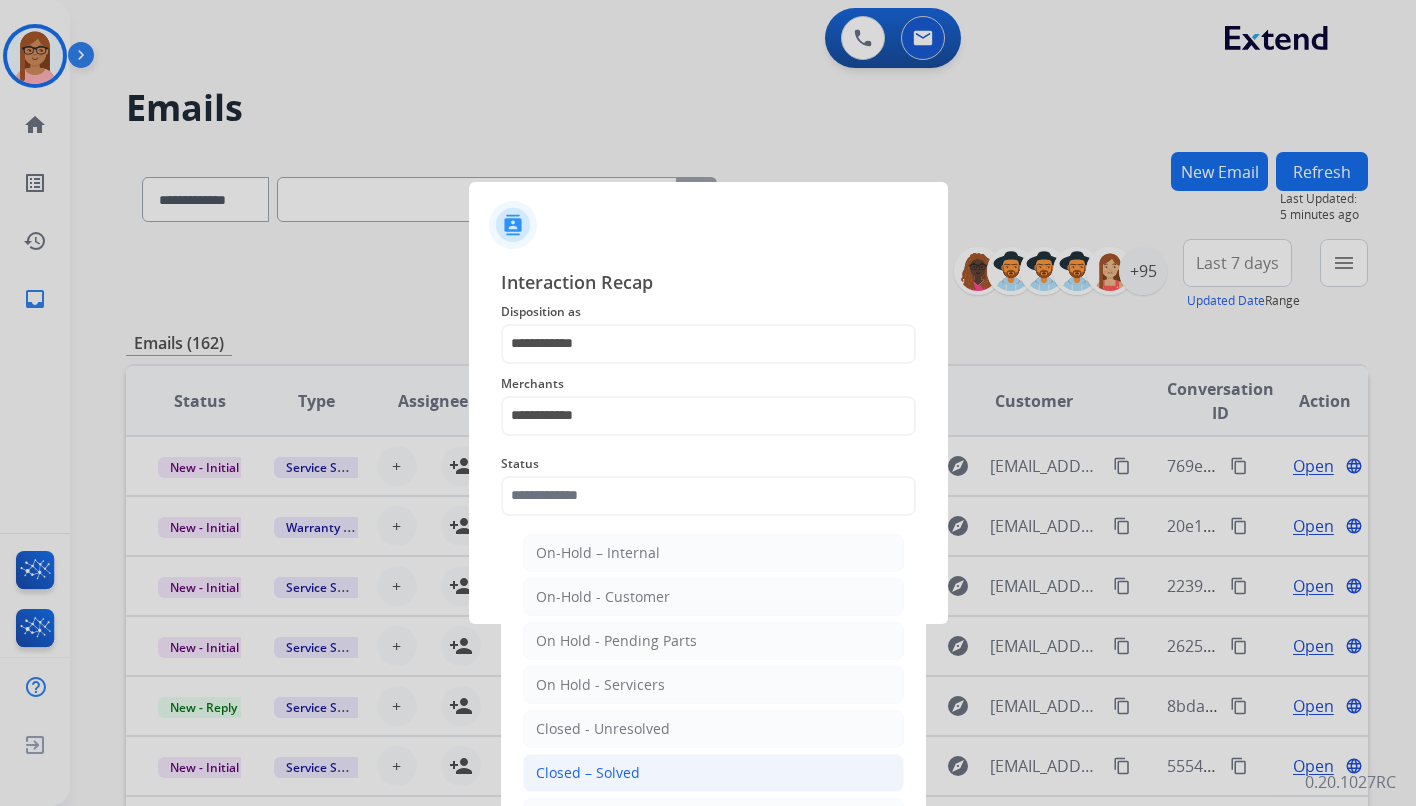 click on "Closed – Solved" 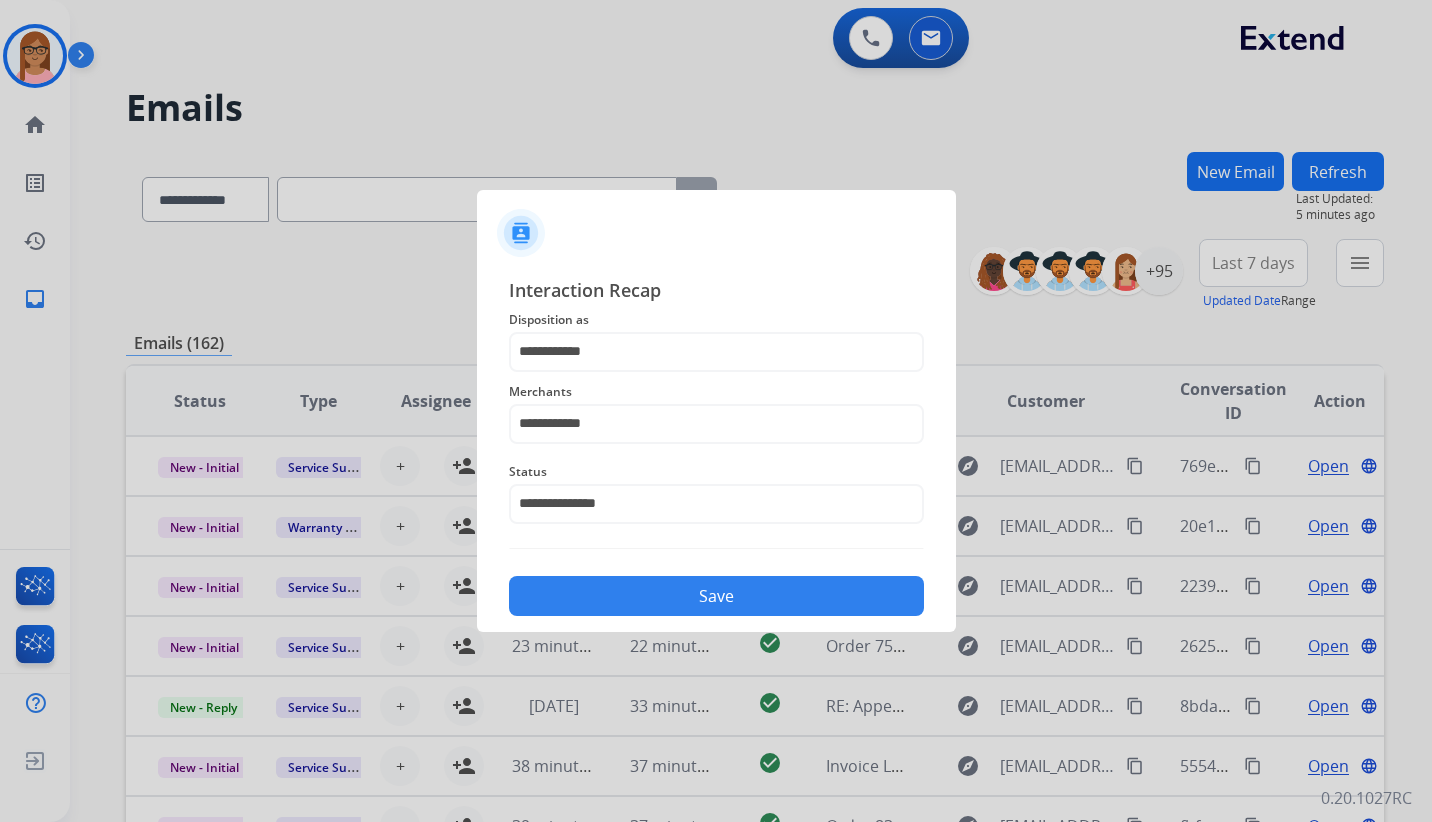 click on "Save" 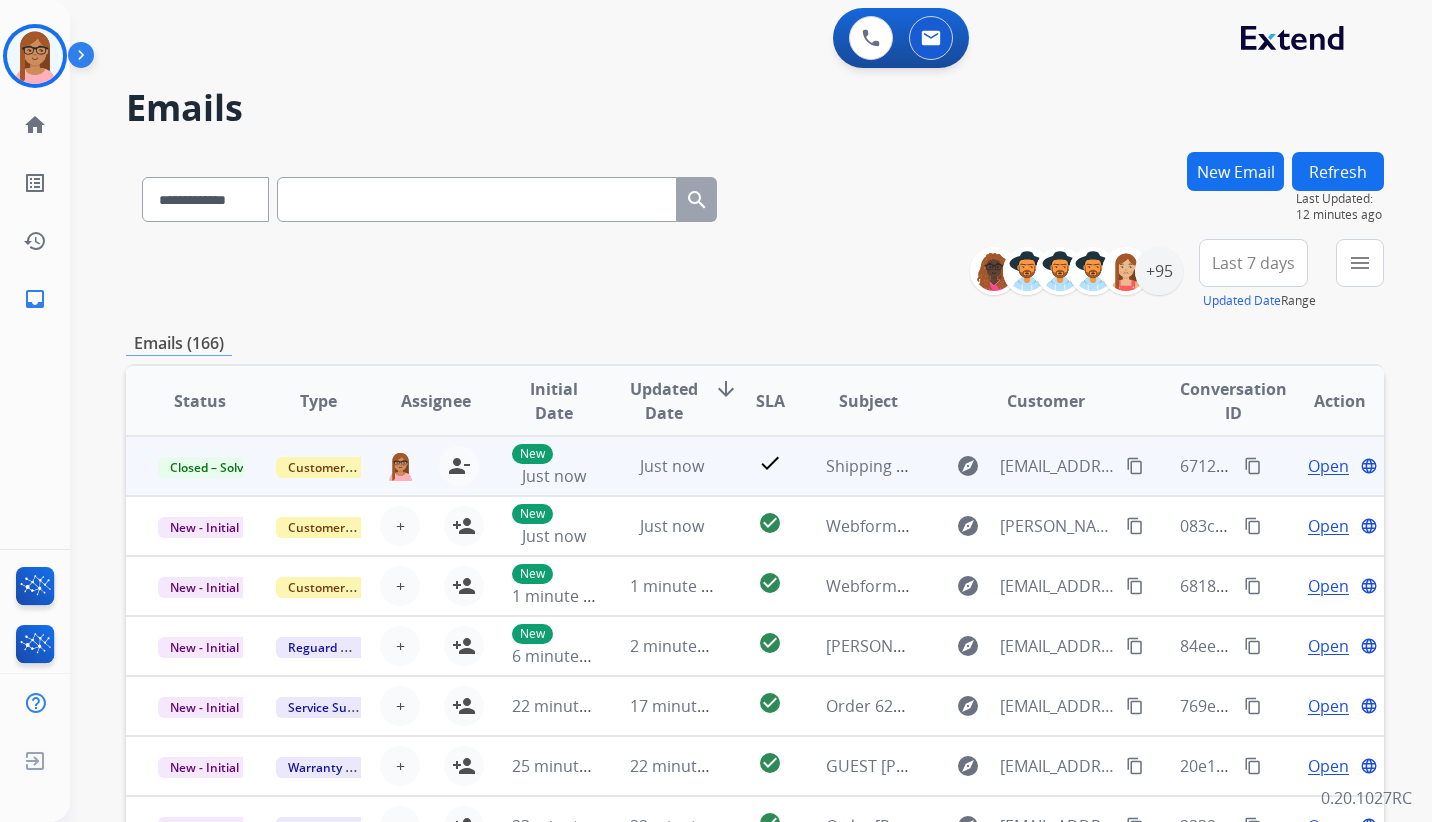 click on "Open" at bounding box center (1328, 466) 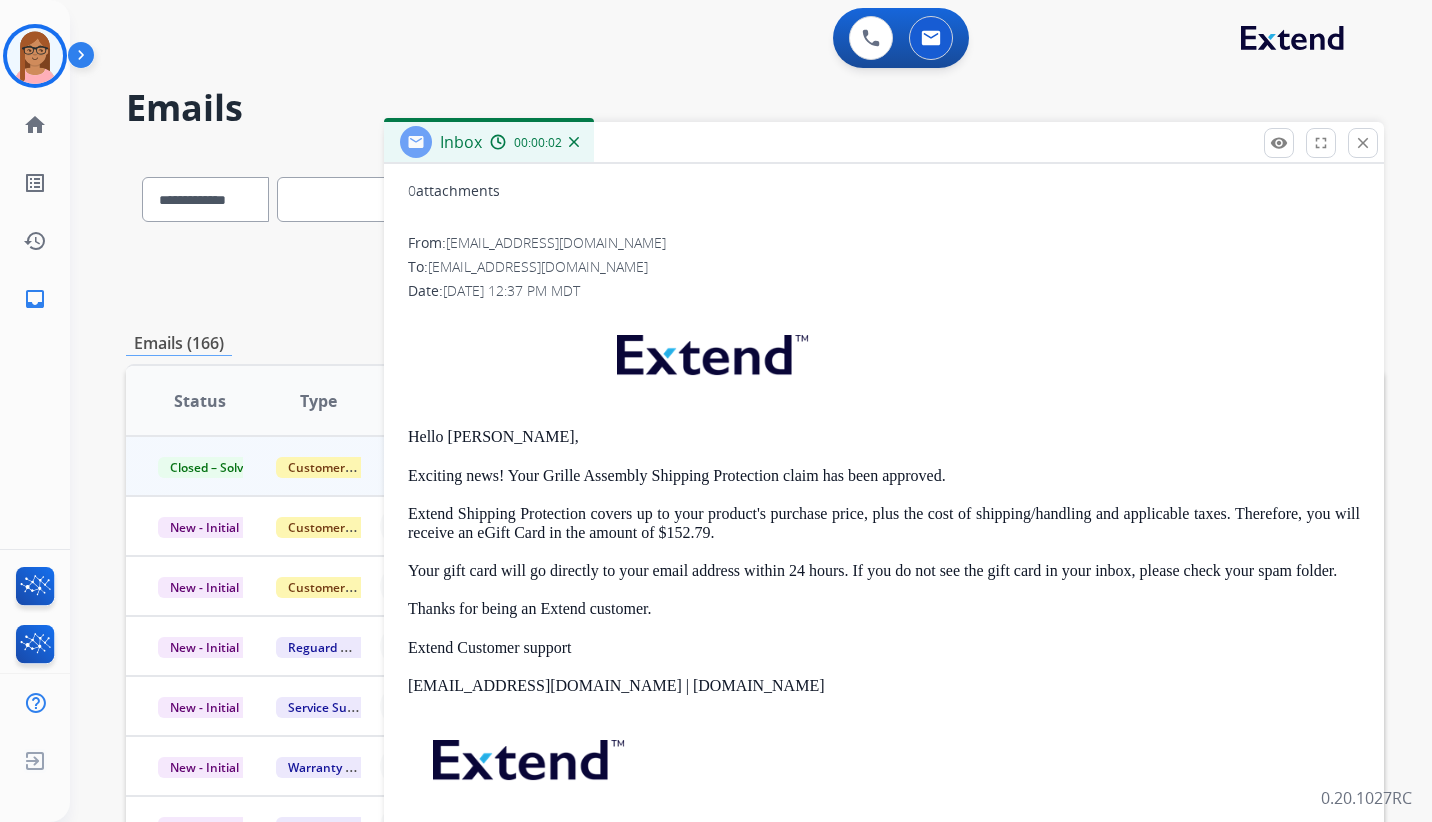 scroll, scrollTop: 251, scrollLeft: 0, axis: vertical 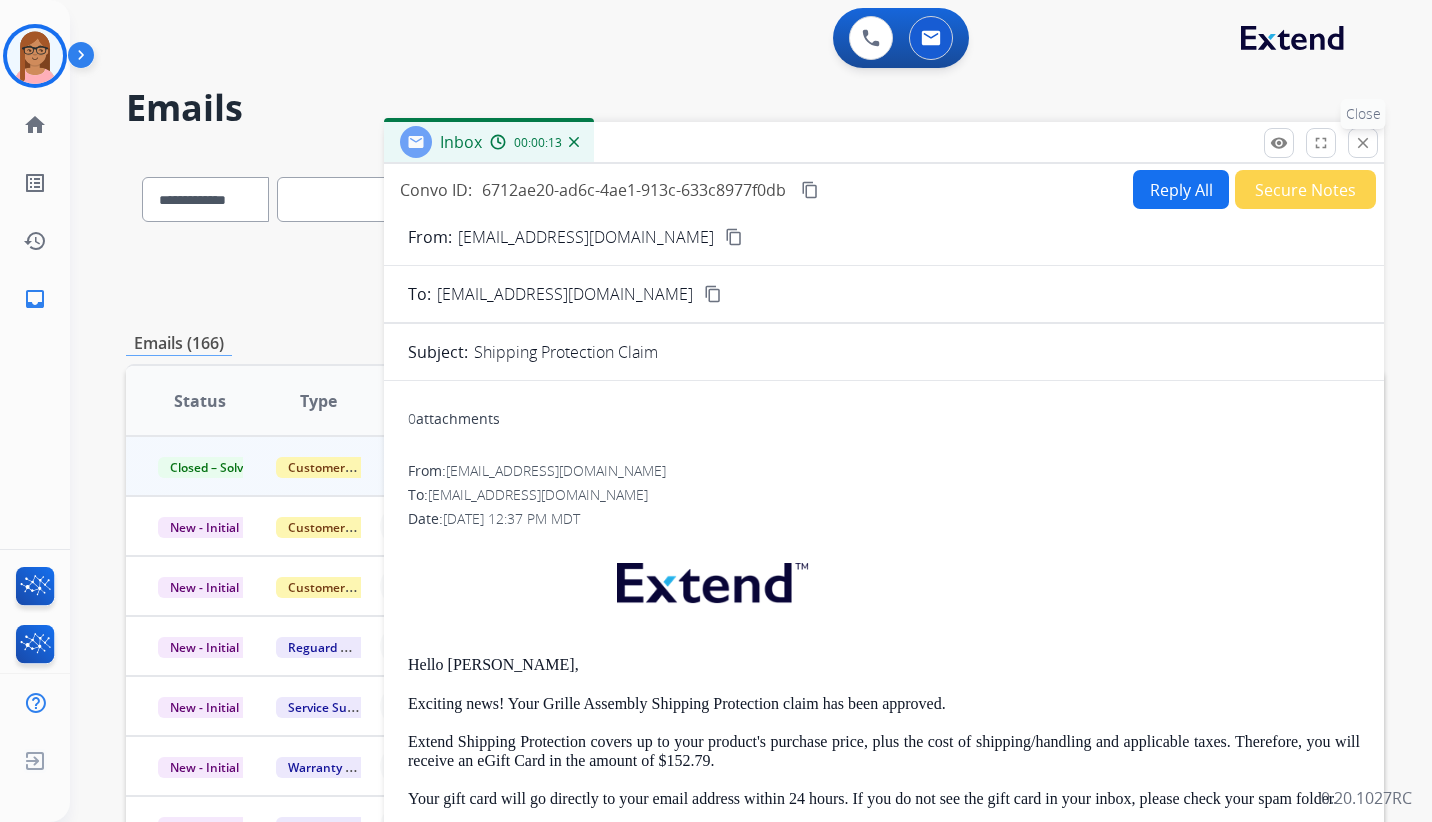 click on "close" at bounding box center (1363, 143) 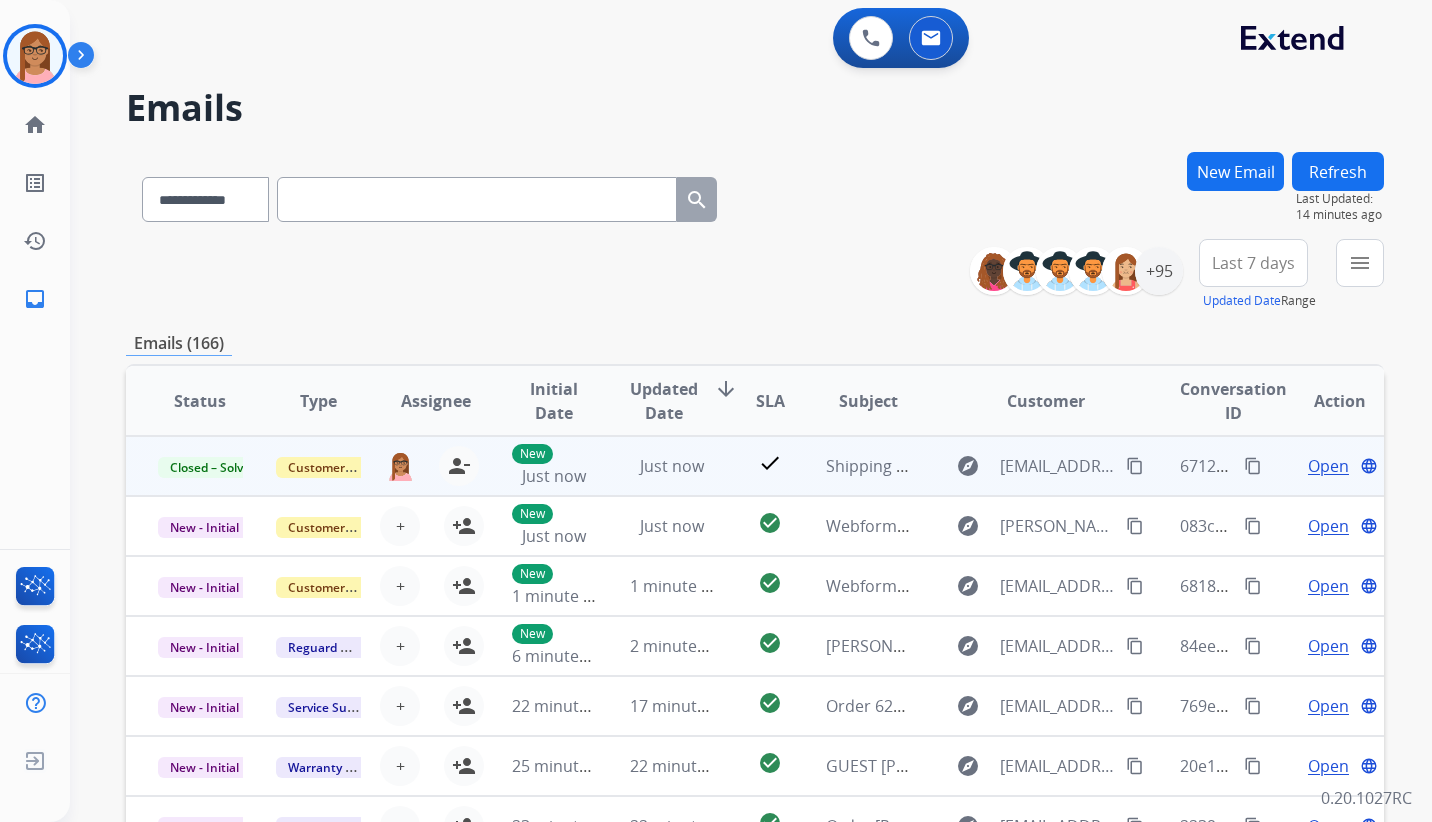 click on "content_copy" at bounding box center (1253, 466) 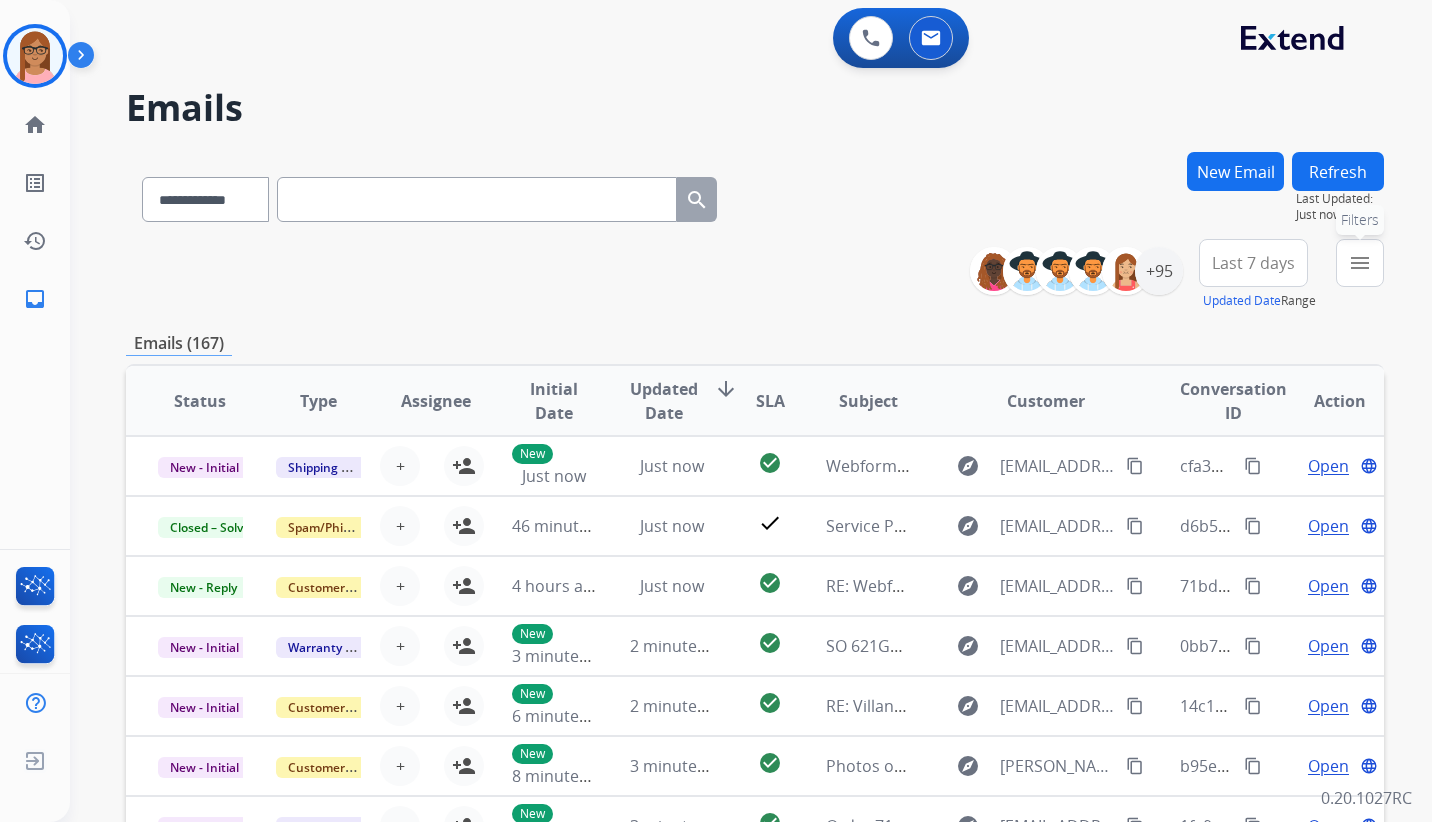 click on "menu  Filters" at bounding box center (1360, 263) 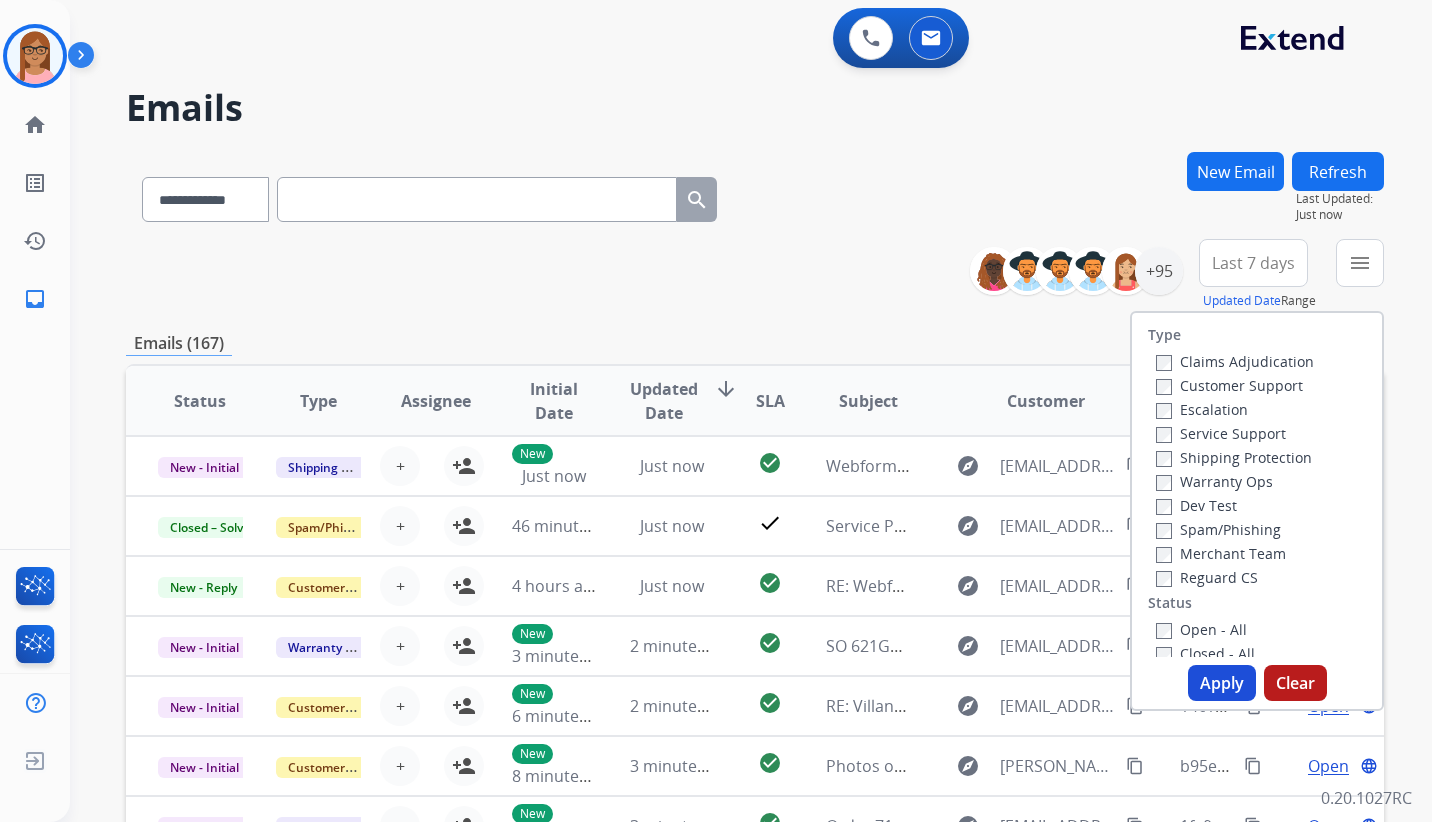 click on "Customer Support" at bounding box center [1229, 385] 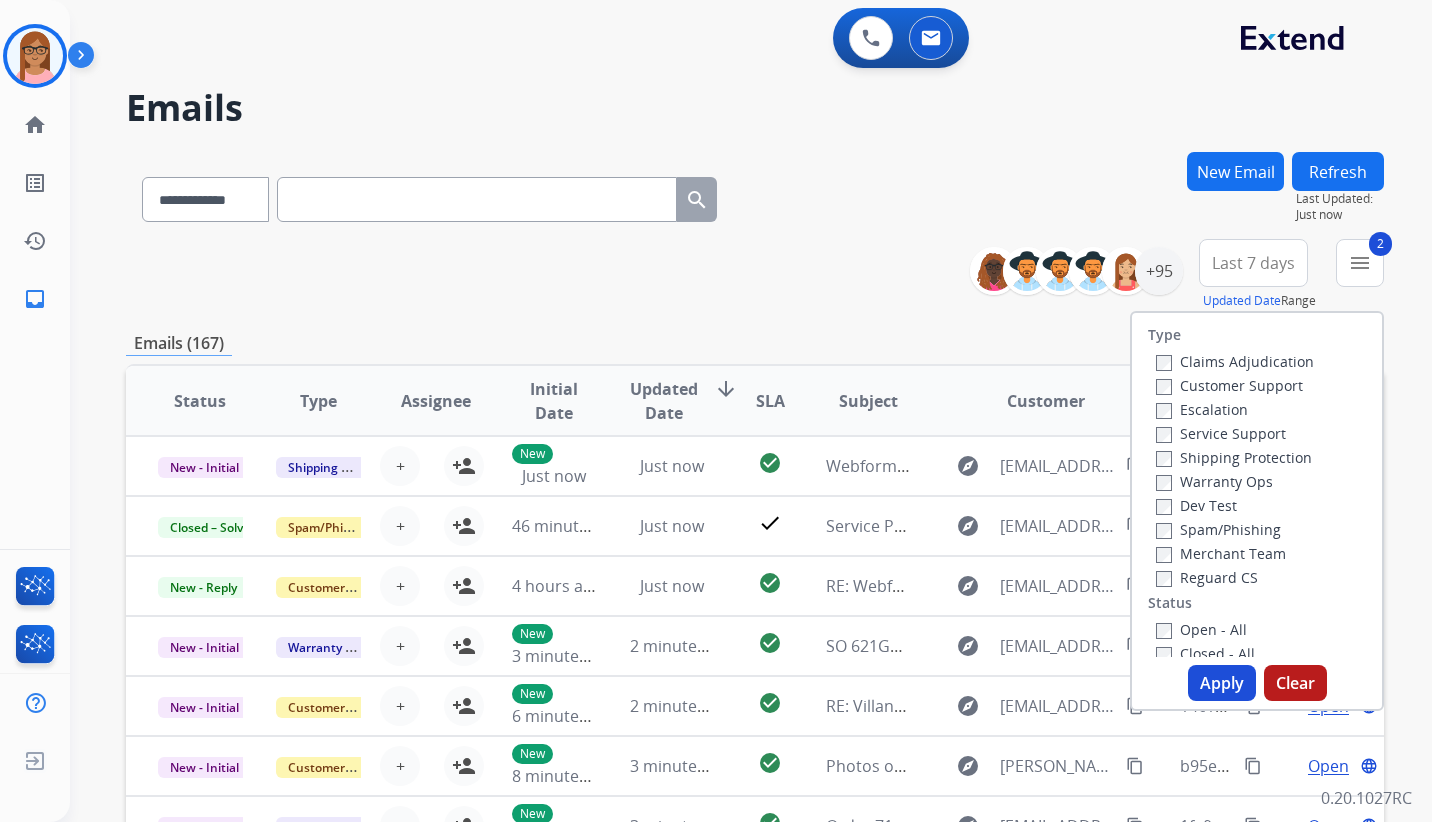 click on "Service Support" at bounding box center [1221, 433] 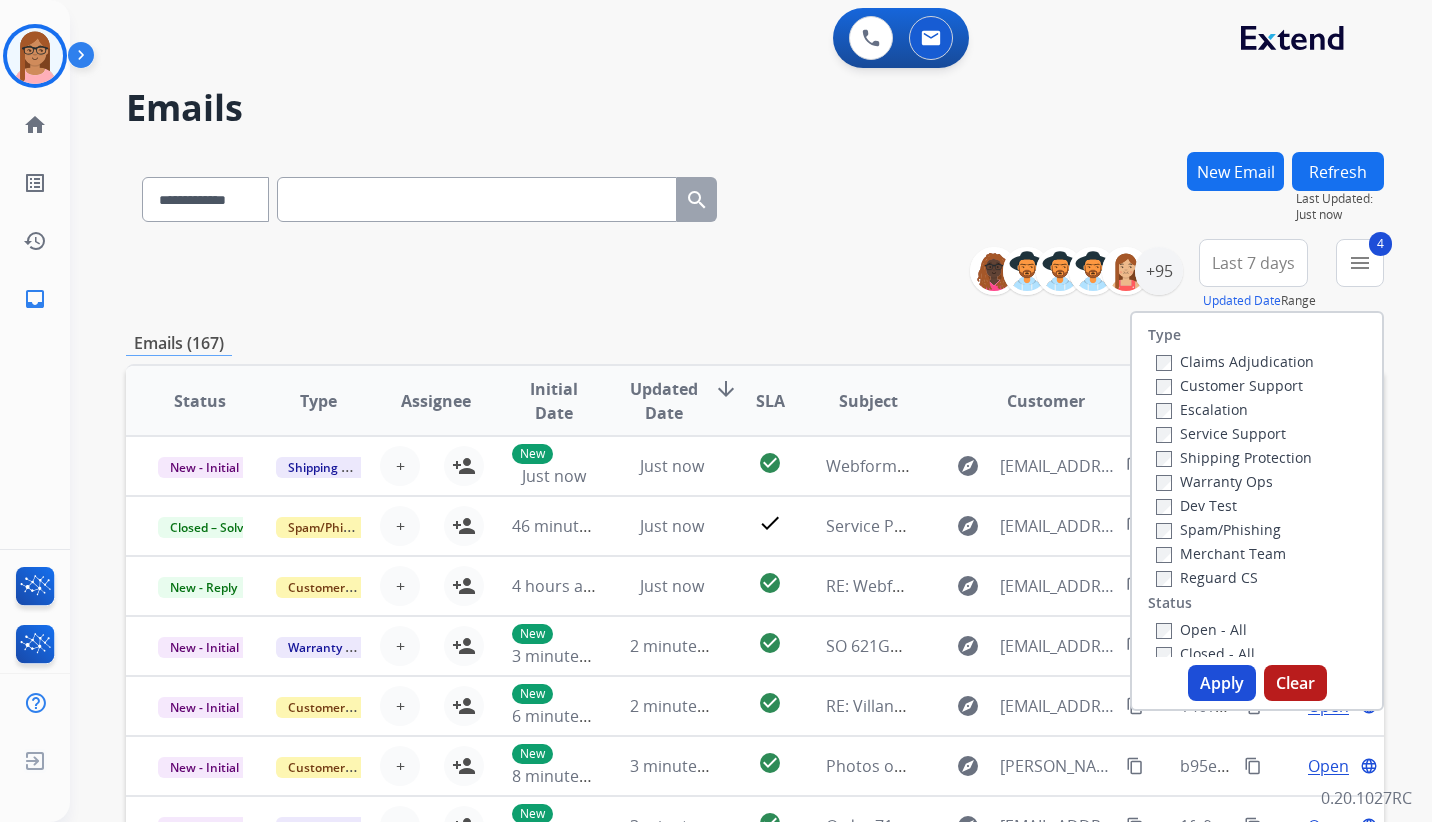 click on "Closed - All" at bounding box center (1205, 653) 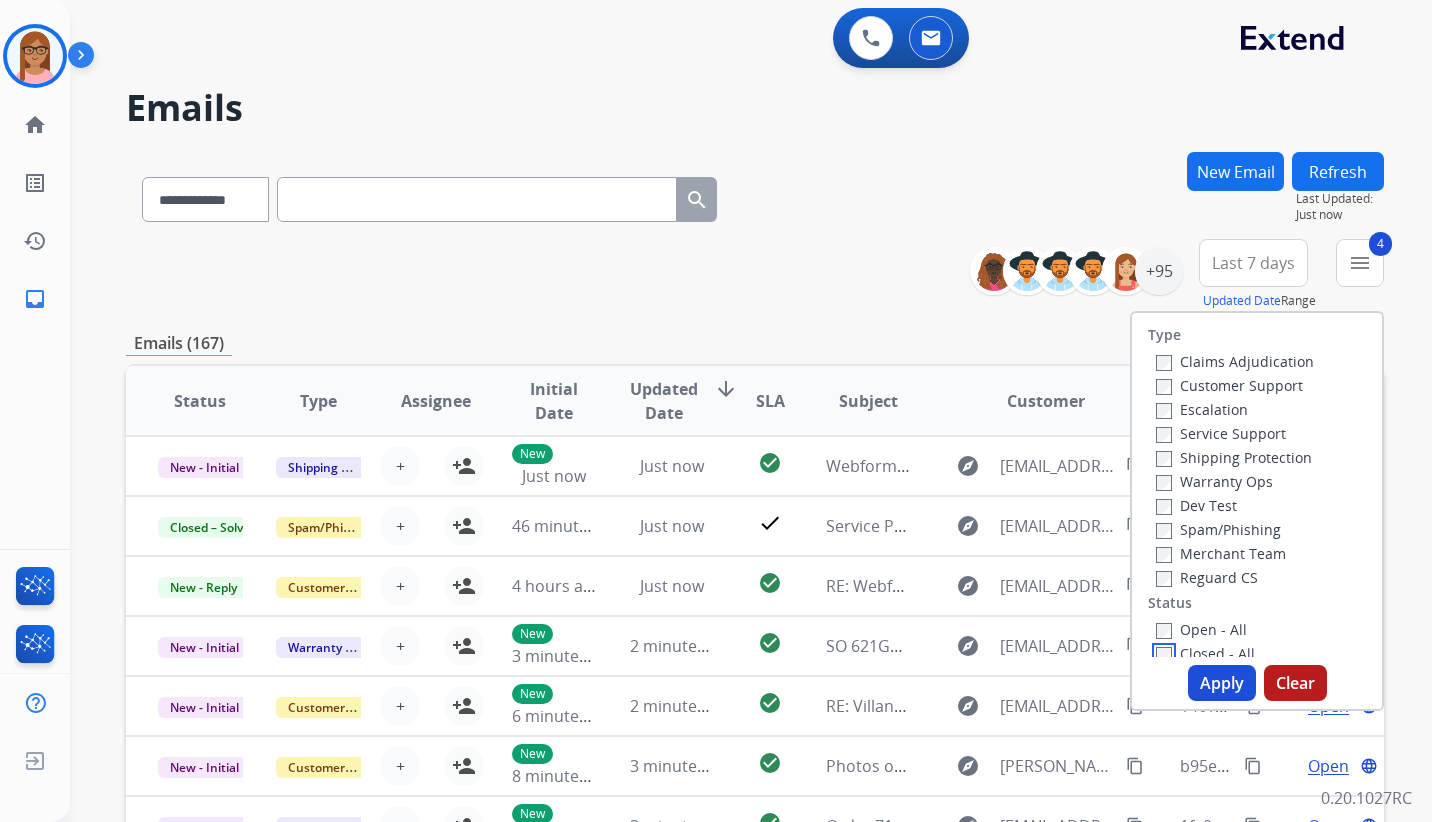 scroll, scrollTop: 6, scrollLeft: 0, axis: vertical 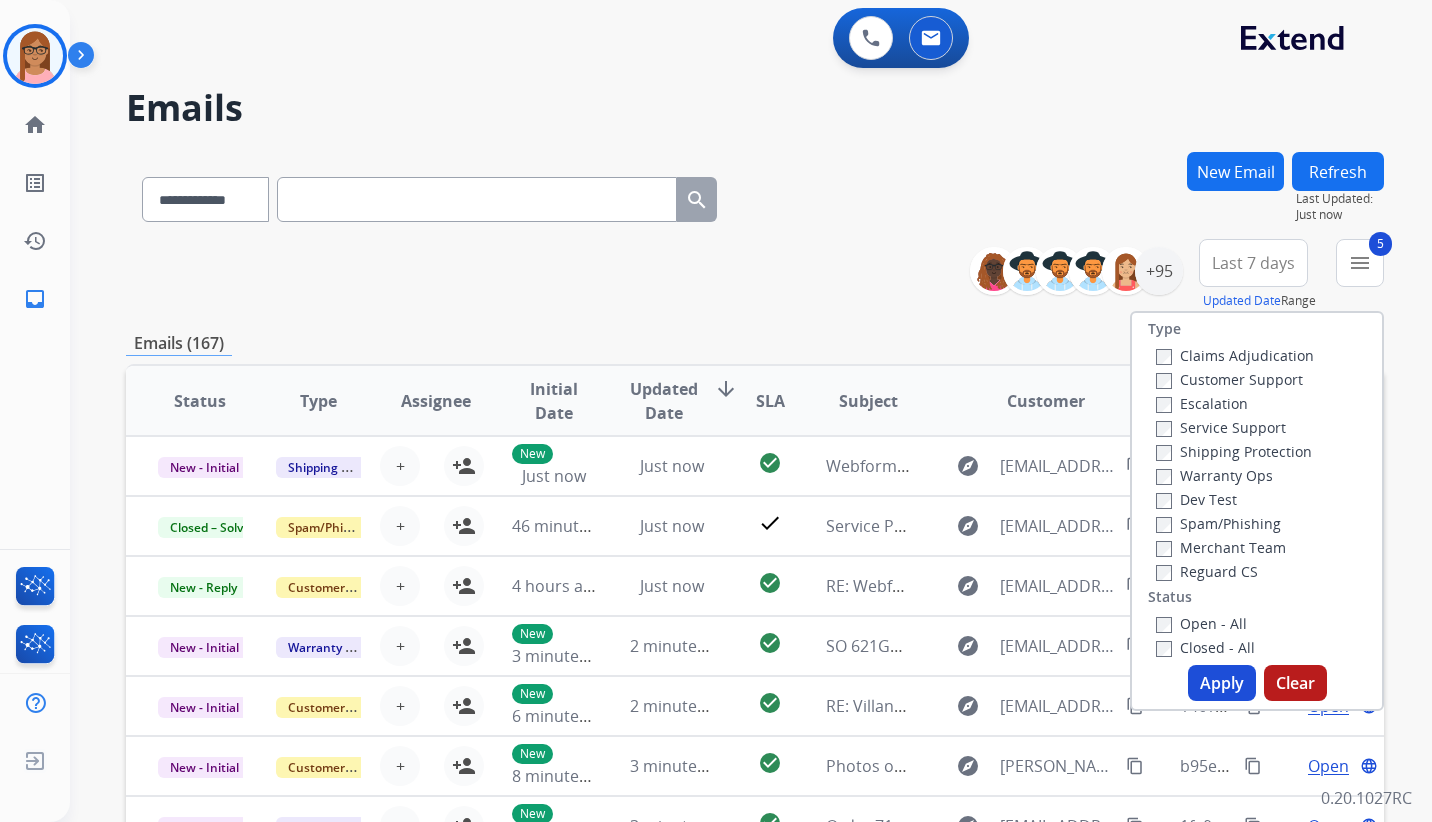 click on "Apply" at bounding box center (1222, 683) 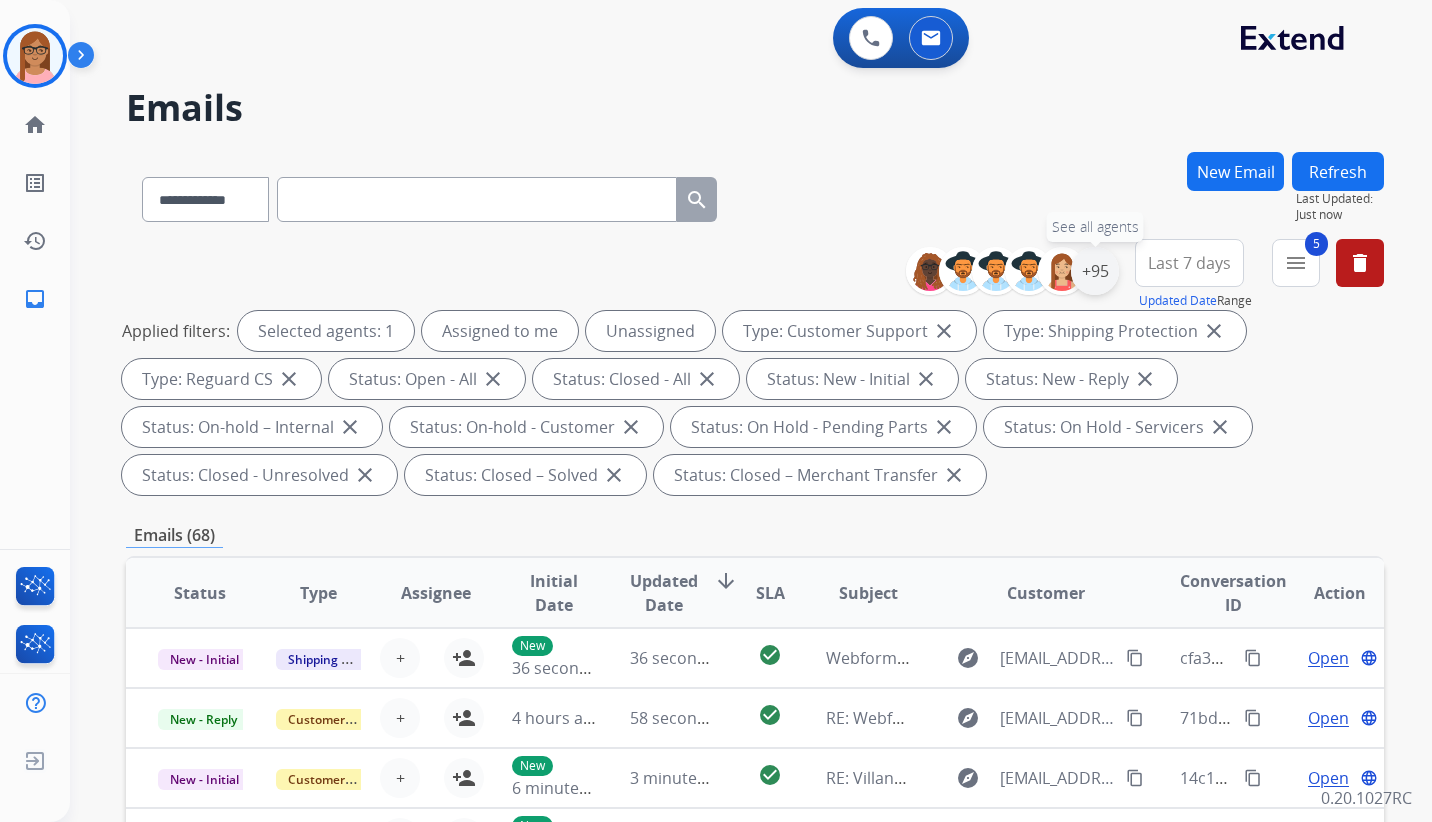 click on "+95" at bounding box center (1095, 271) 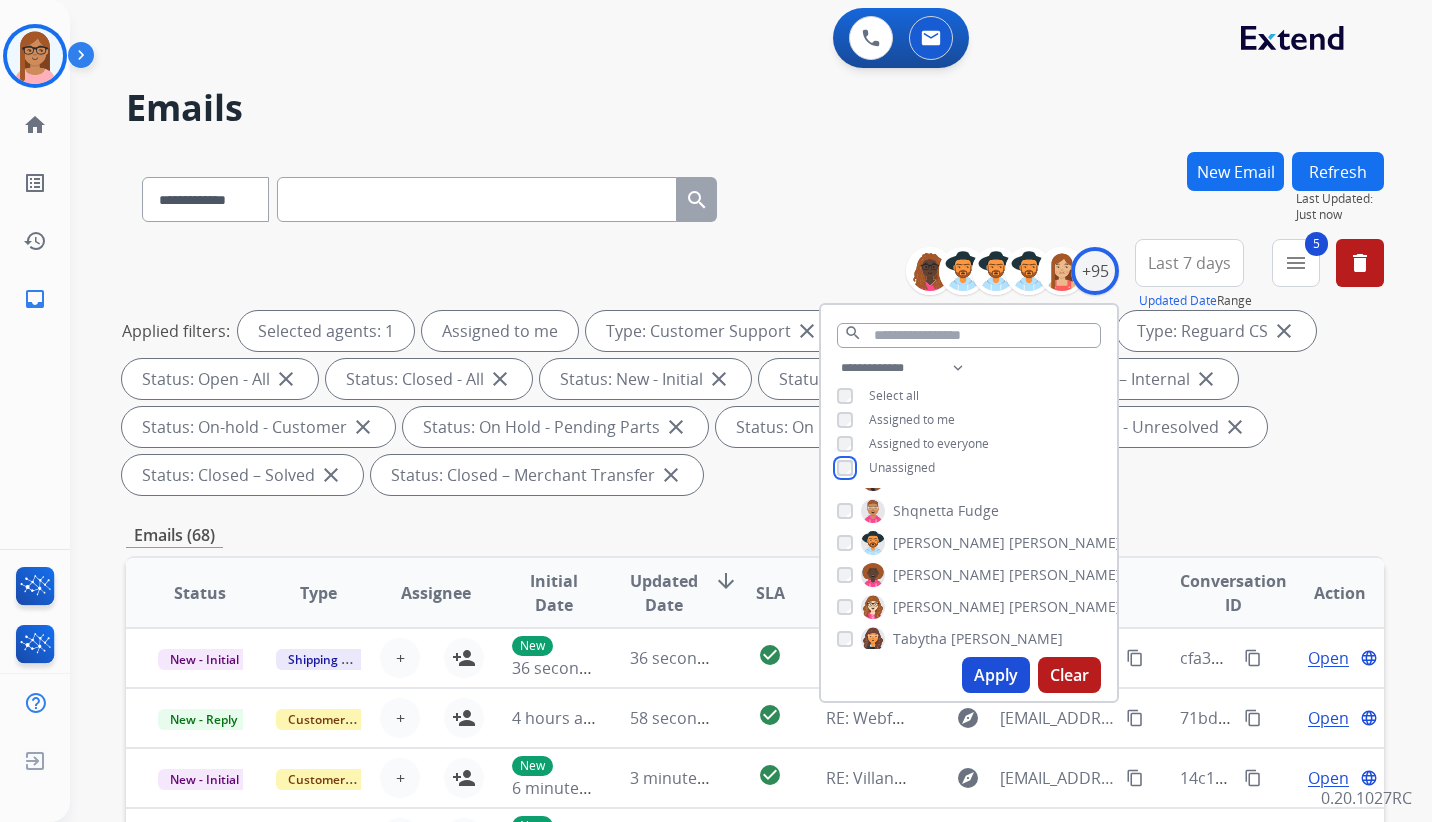 scroll, scrollTop: 2400, scrollLeft: 0, axis: vertical 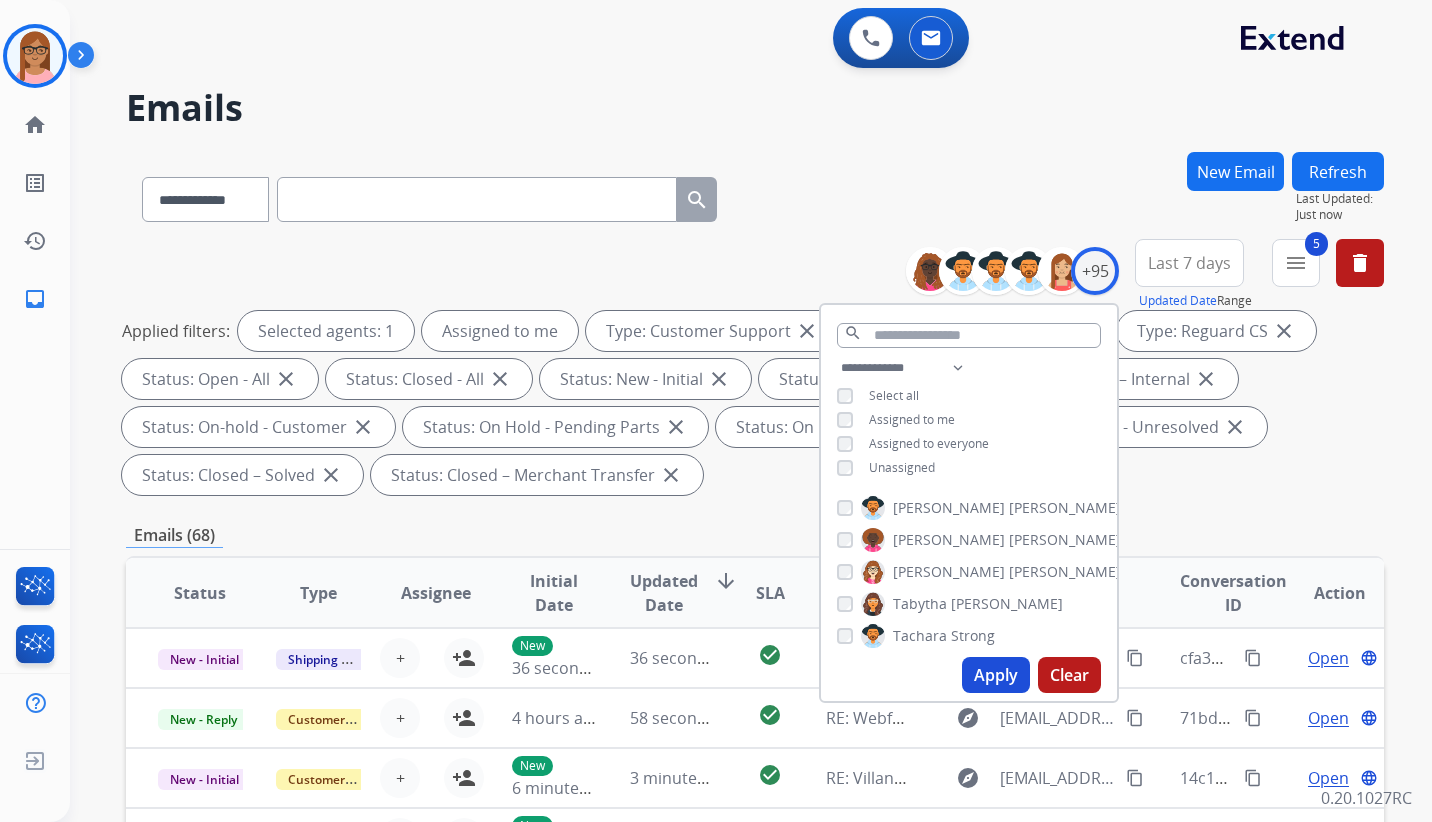 click on "Apply" at bounding box center [996, 675] 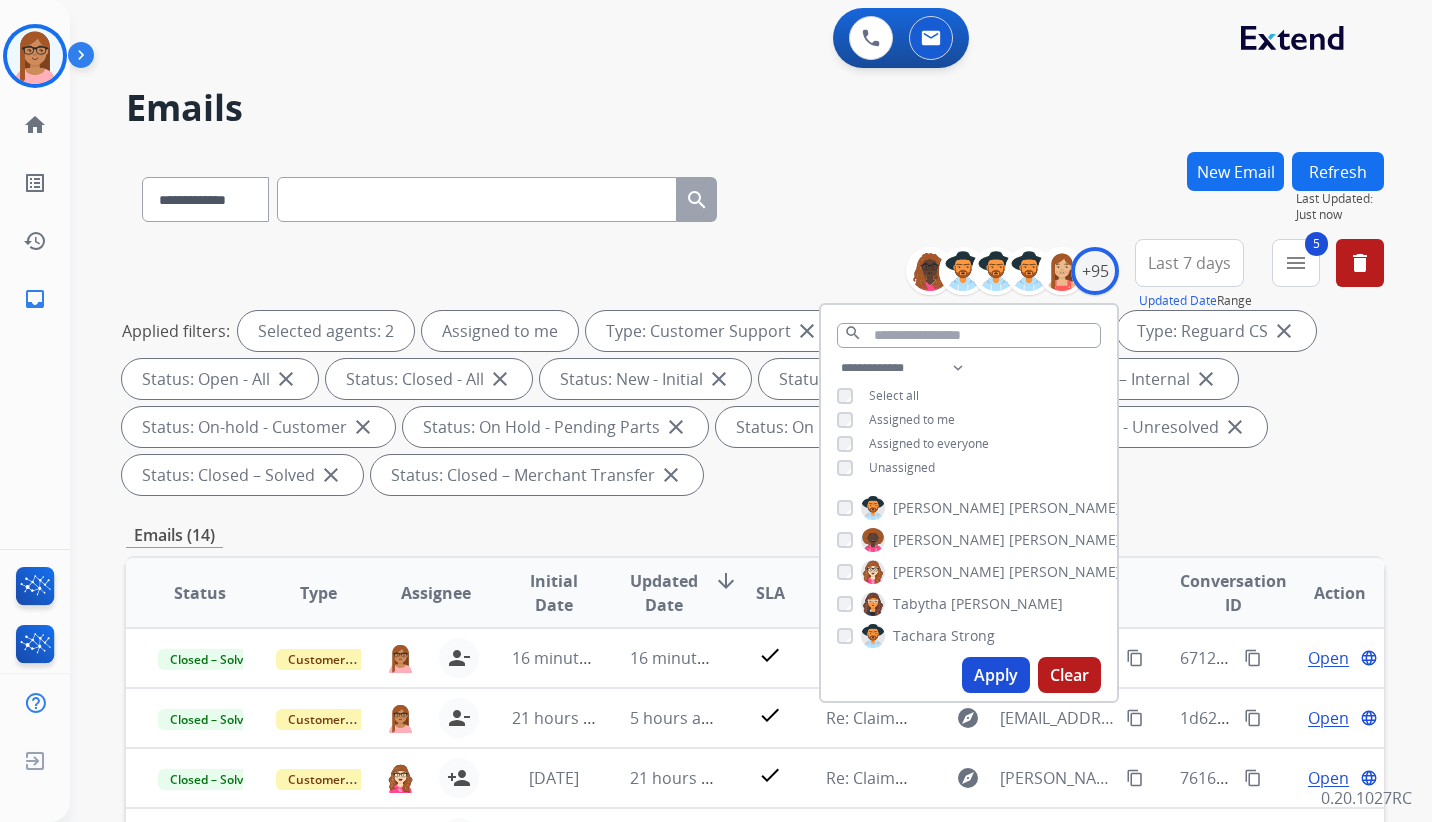 click on "Applied filters:  Selected agents: 2  Assigned to me  Type: Customer Support  close  Type: Shipping Protection  close  Type: Reguard CS  close  Status: Open - All  close  Status: Closed - All  close  Status: New - Initial  close  Status: New - Reply  close  Status: On-hold – Internal  close  Status: On-hold - Customer  close  Status: On Hold - Pending Parts  close  Status: On Hold - Servicers  close  Status: Closed - Unresolved  close  Status: Closed – Solved  close  Status: Closed – Merchant Transfer  close" at bounding box center (751, 403) 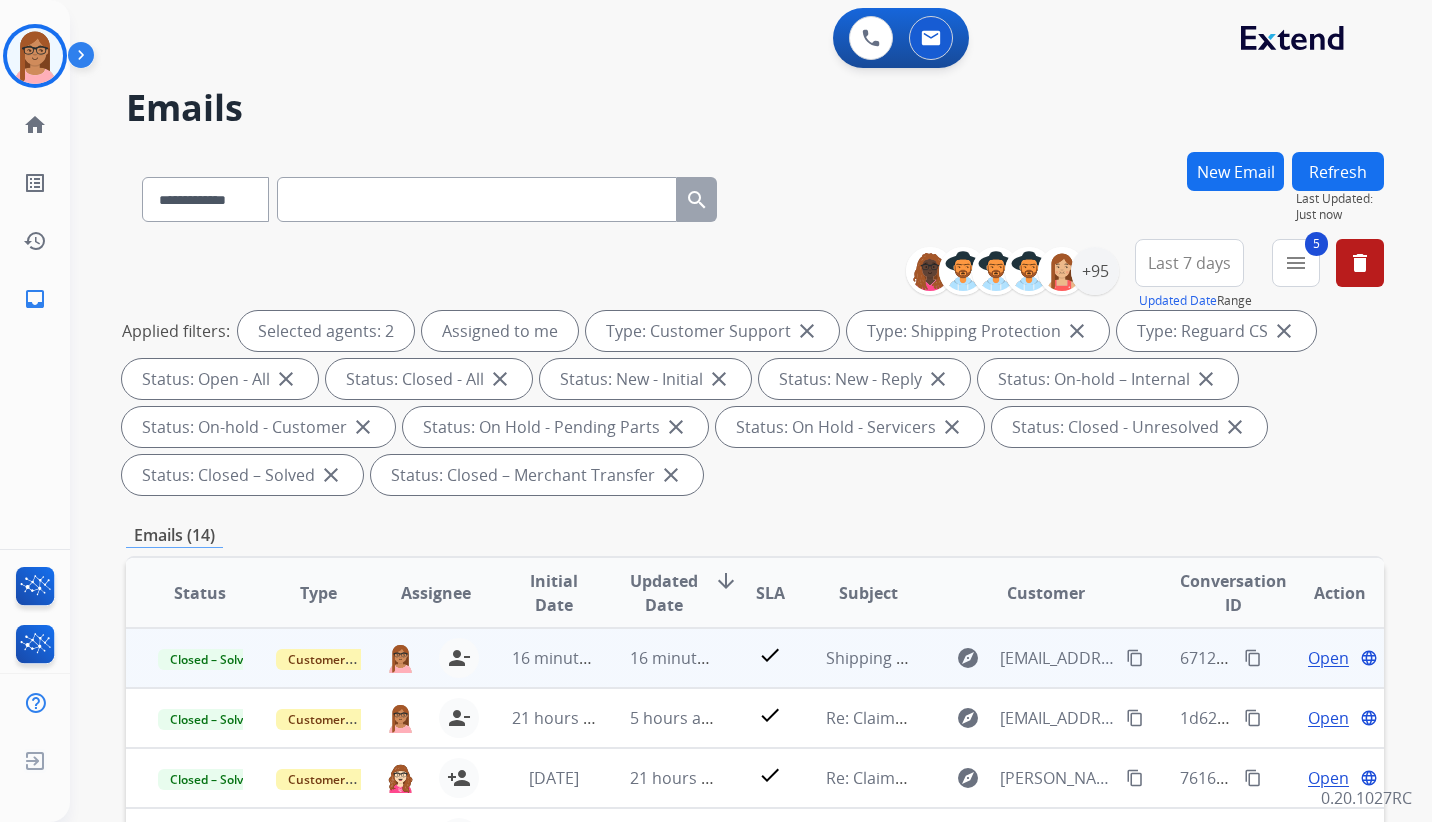 click on "content_copy" at bounding box center (1135, 658) 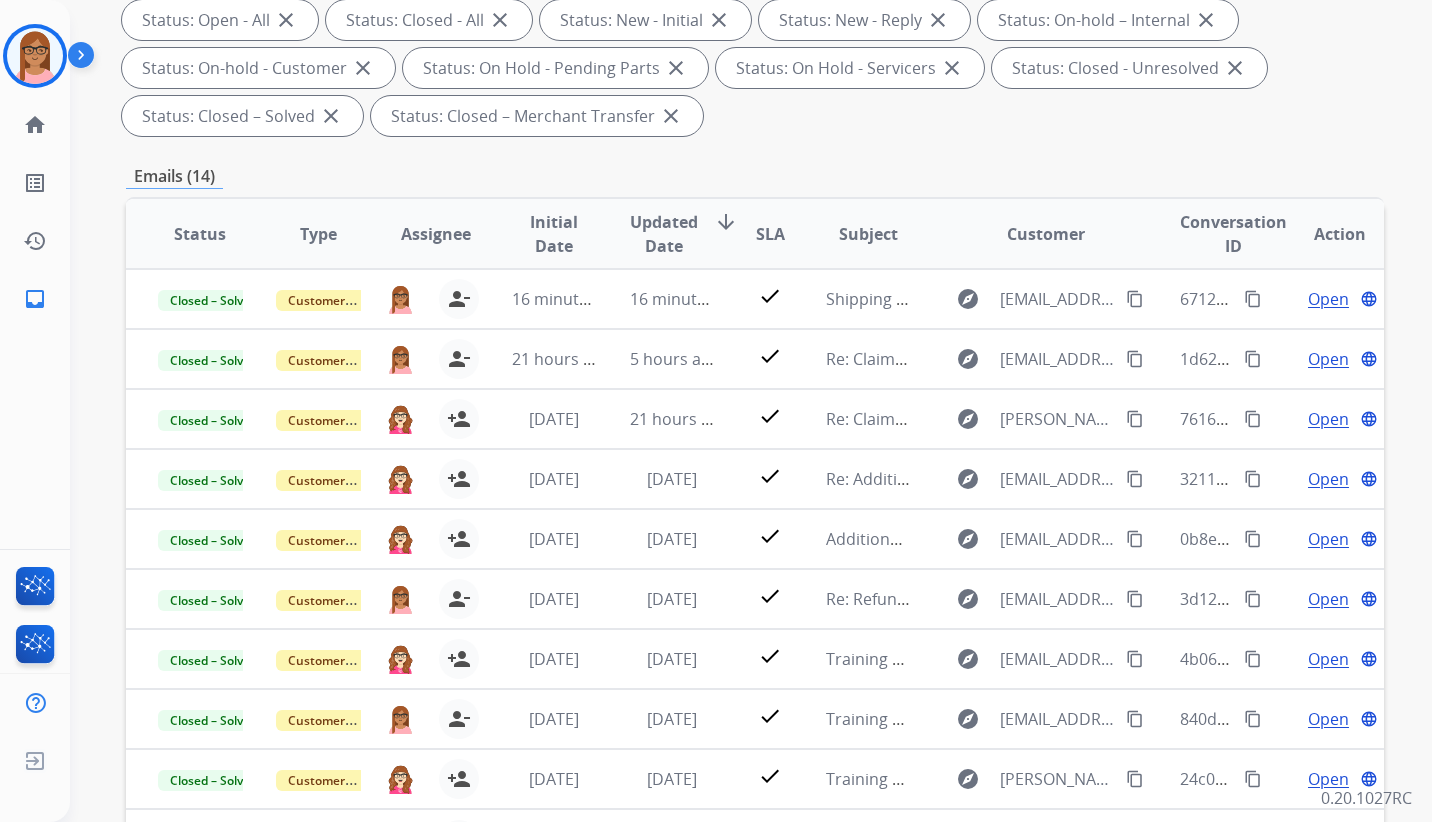 scroll, scrollTop: 400, scrollLeft: 0, axis: vertical 